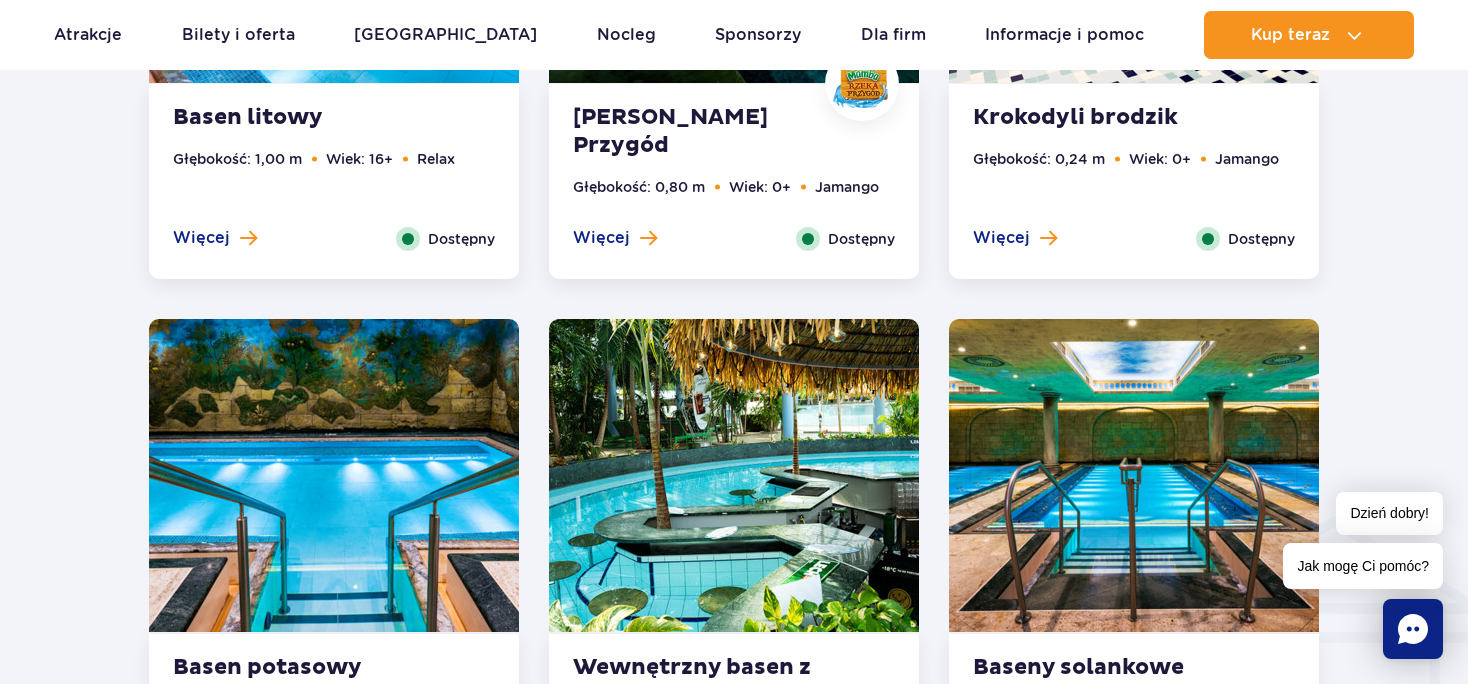 scroll, scrollTop: 2323, scrollLeft: 0, axis: vertical 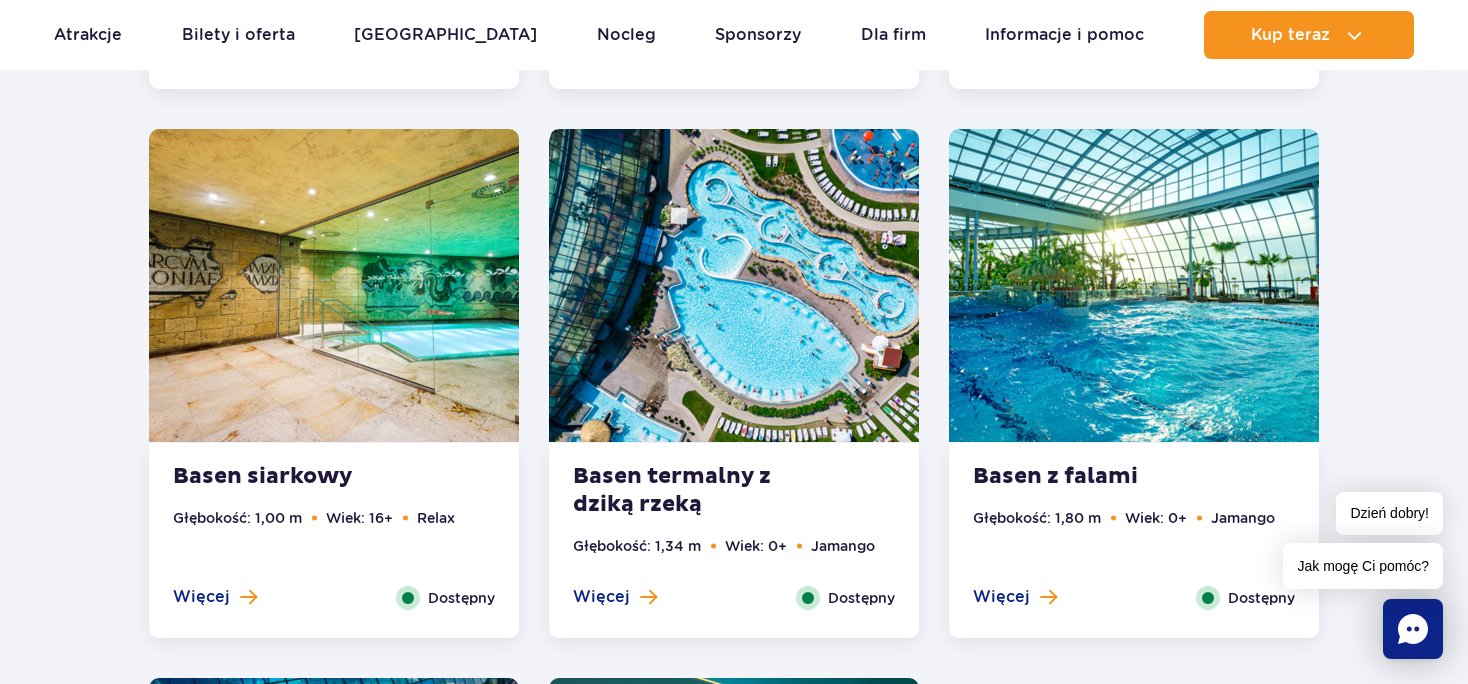 click at bounding box center (734, 285) 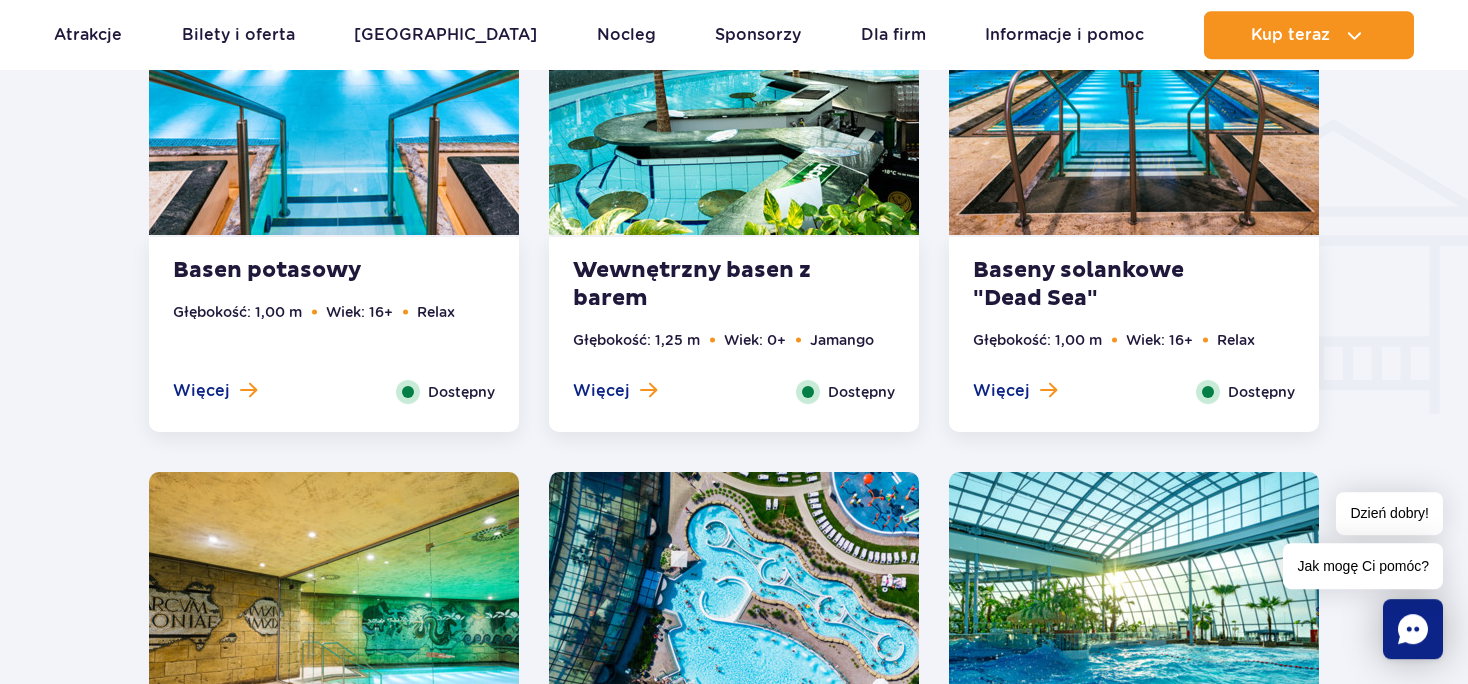 scroll, scrollTop: 2252, scrollLeft: 0, axis: vertical 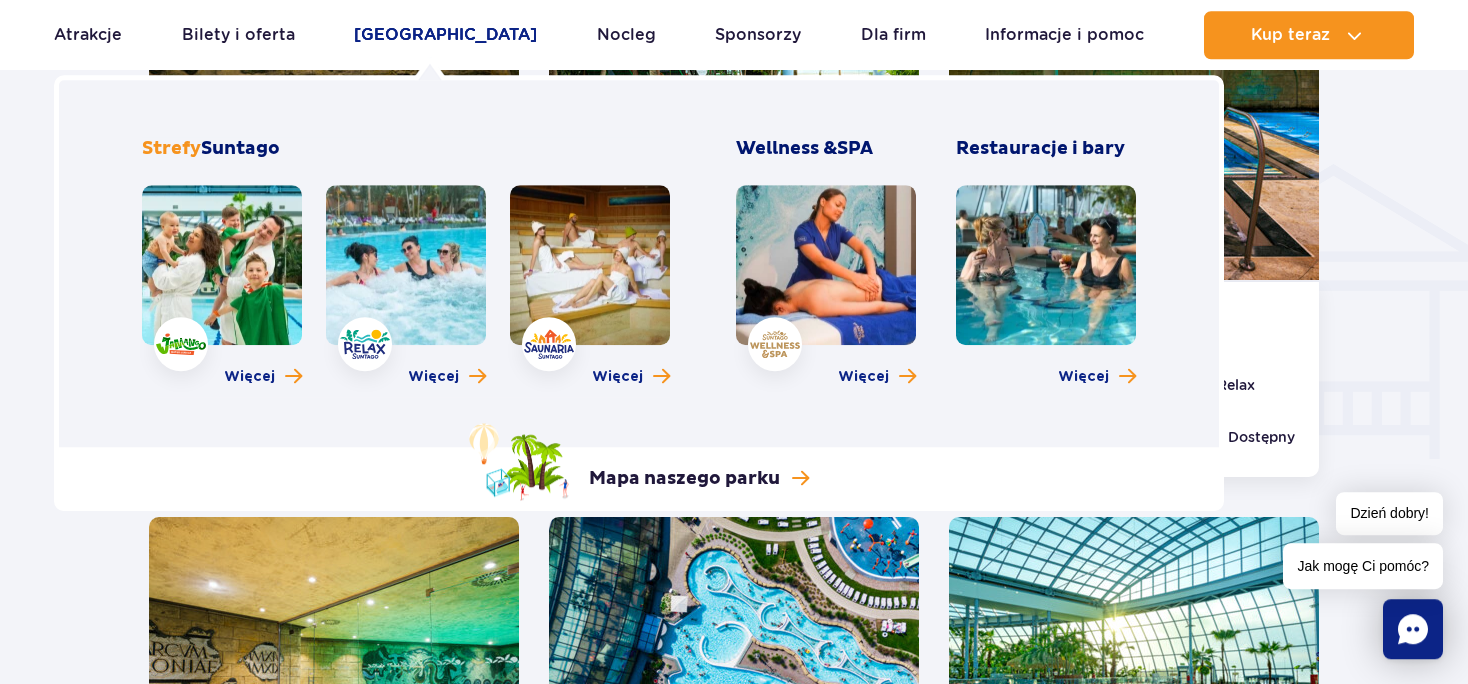 click on "[GEOGRAPHIC_DATA]" at bounding box center (445, 35) 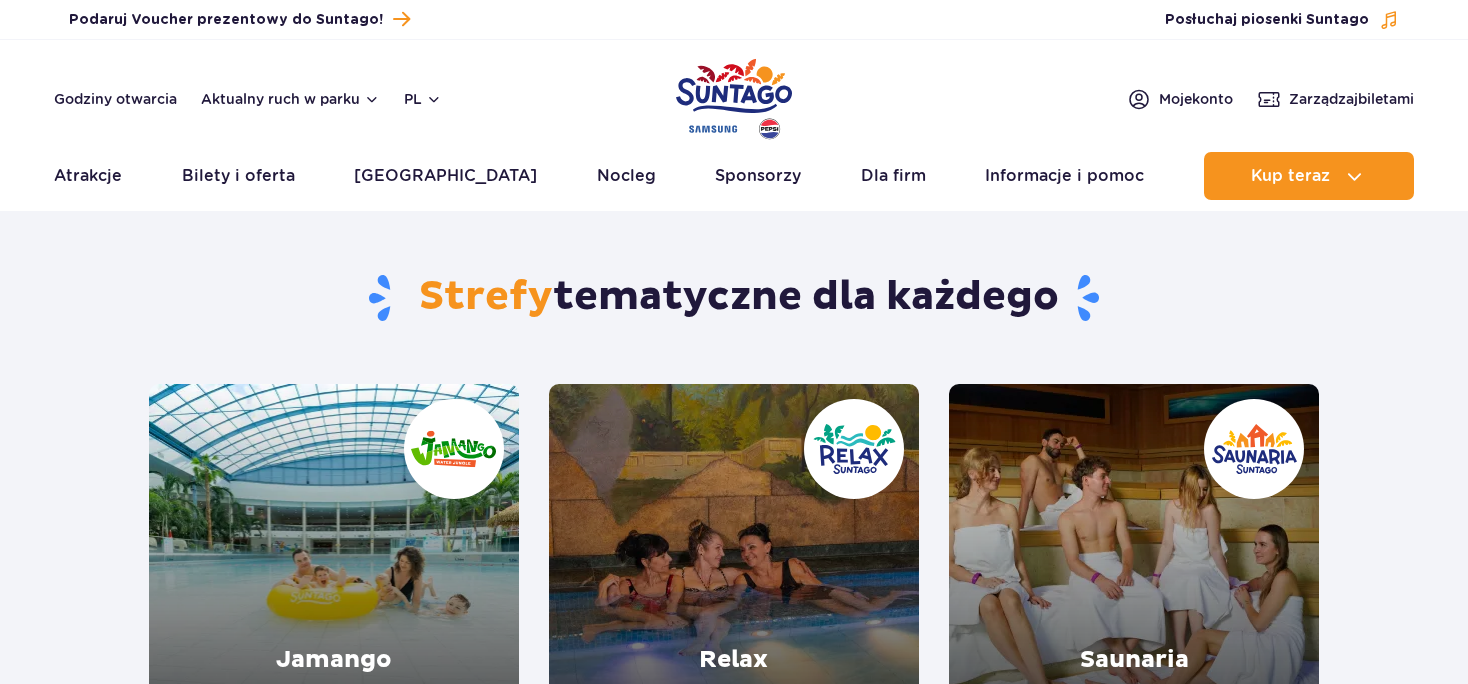 scroll, scrollTop: 0, scrollLeft: 0, axis: both 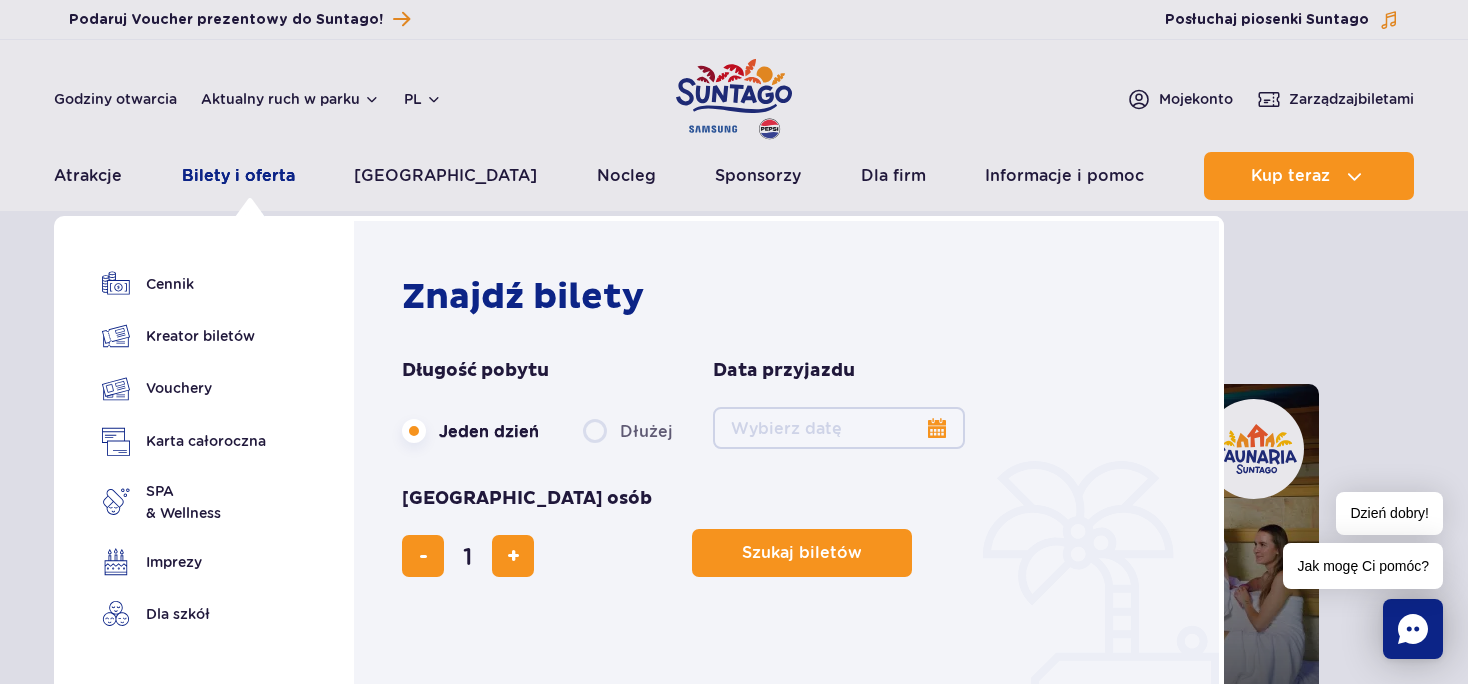 click on "Bilety i oferta" at bounding box center (238, 176) 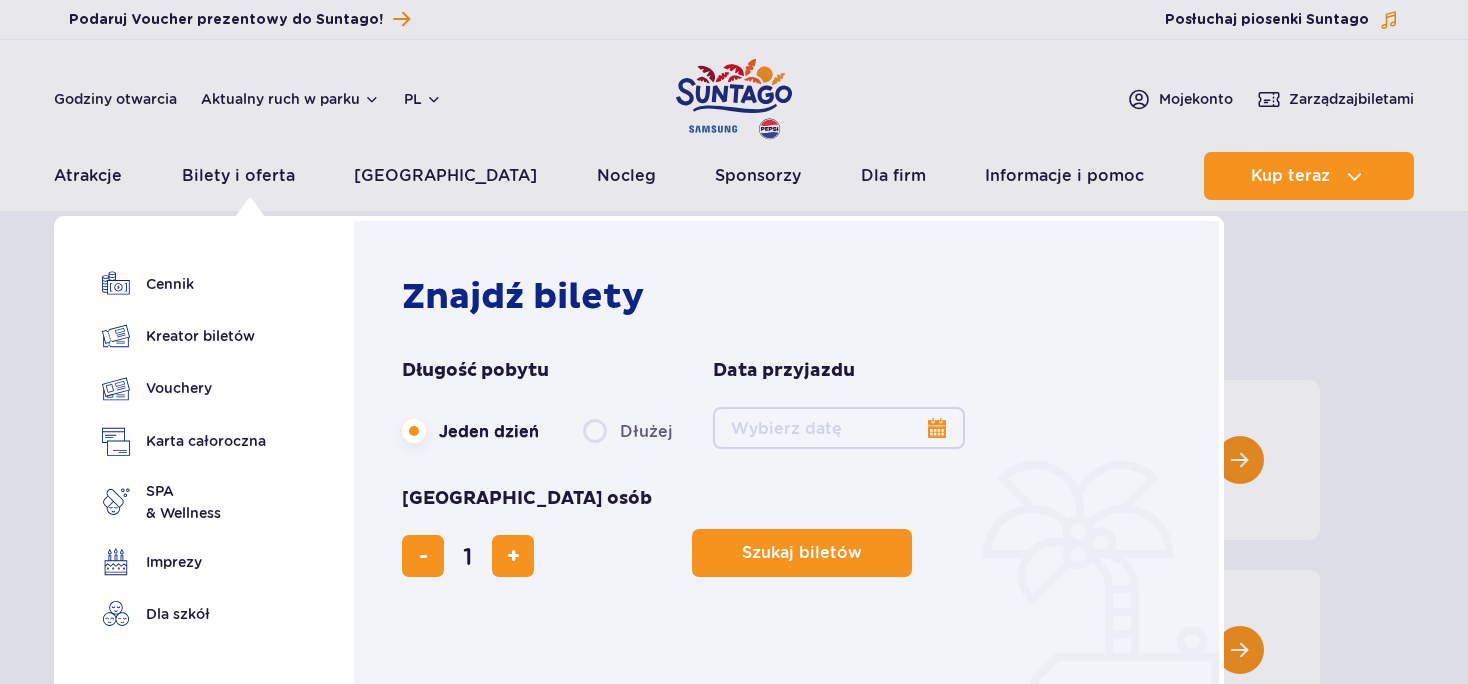 scroll, scrollTop: 0, scrollLeft: 0, axis: both 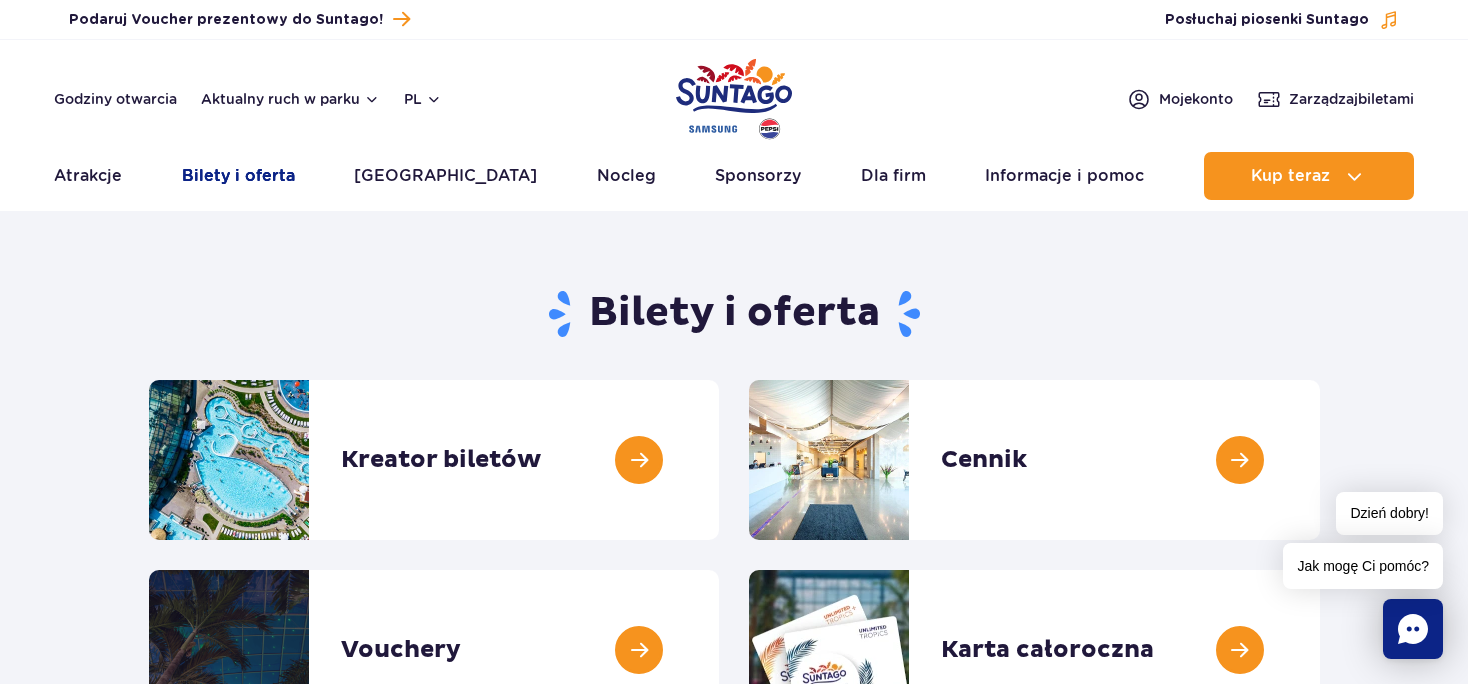 click on "Bilety i oferta" at bounding box center [238, 176] 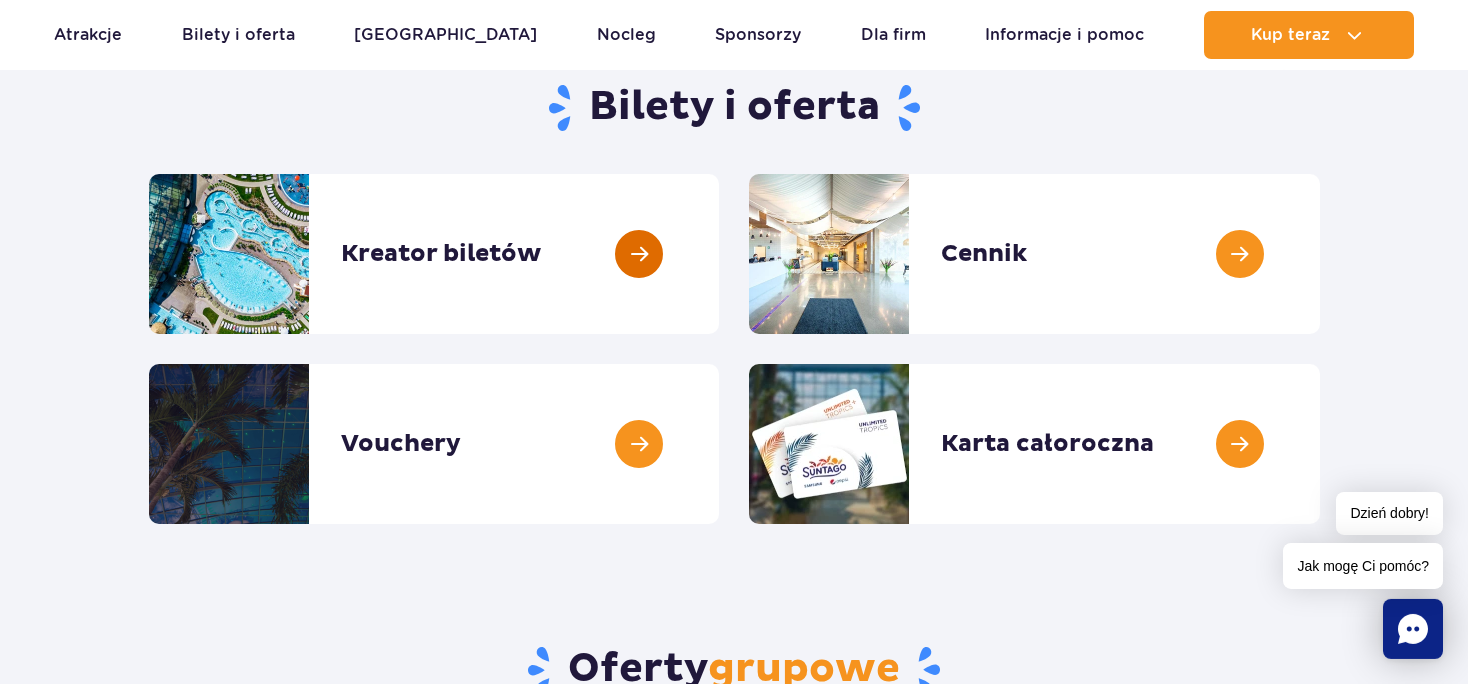 scroll, scrollTop: 211, scrollLeft: 0, axis: vertical 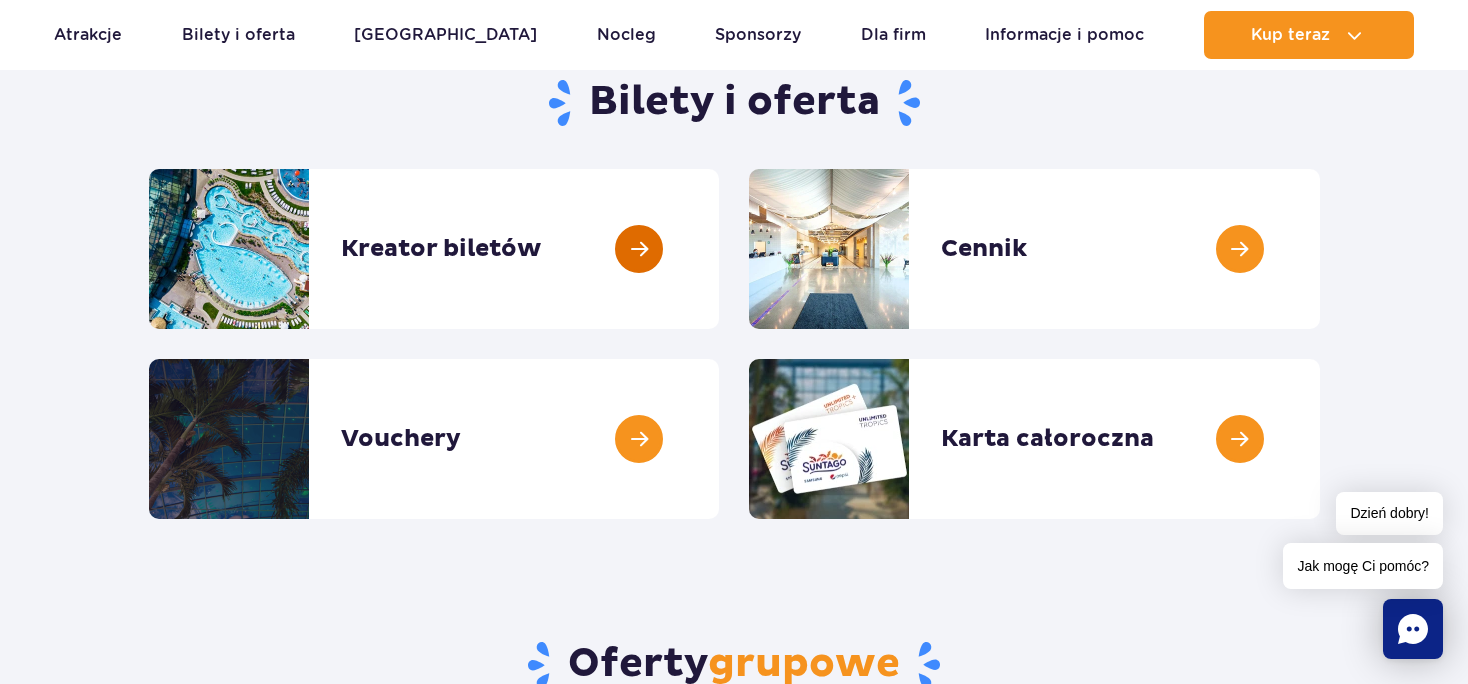 click at bounding box center (719, 249) 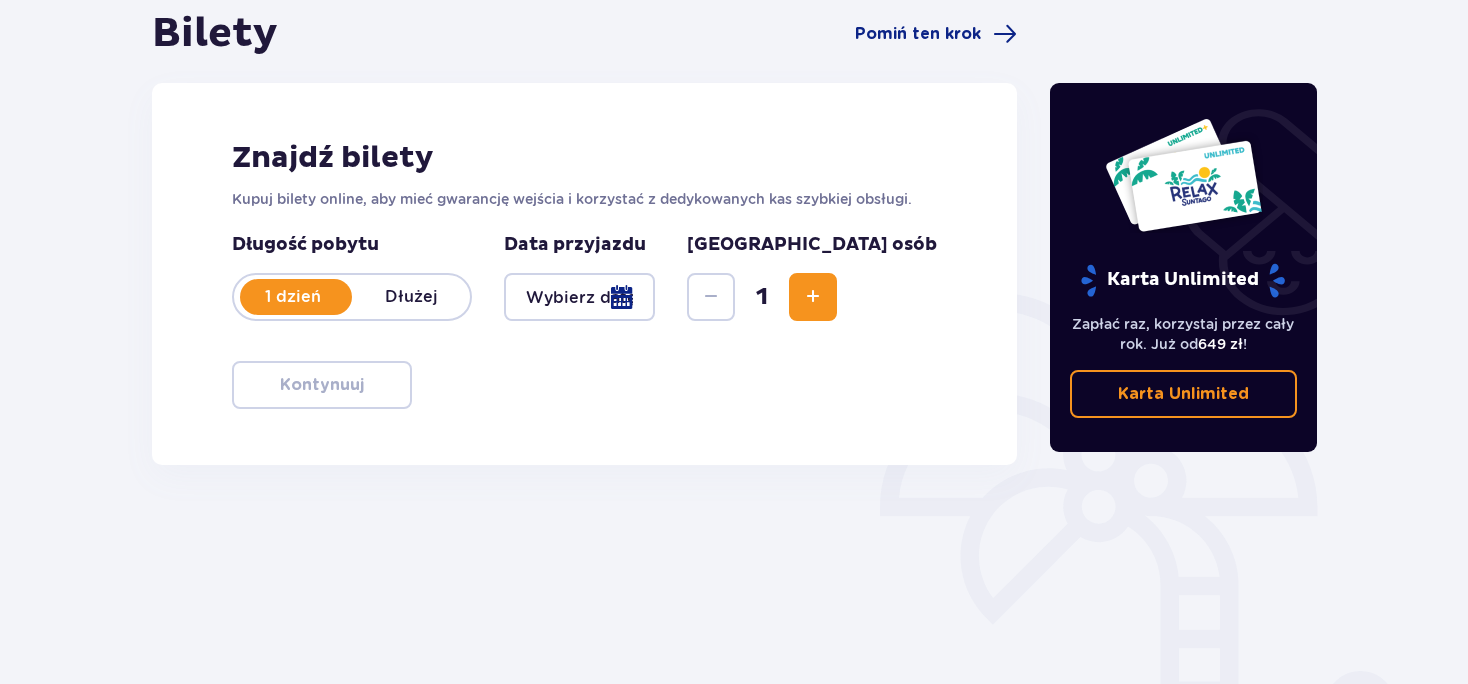 scroll, scrollTop: 211, scrollLeft: 0, axis: vertical 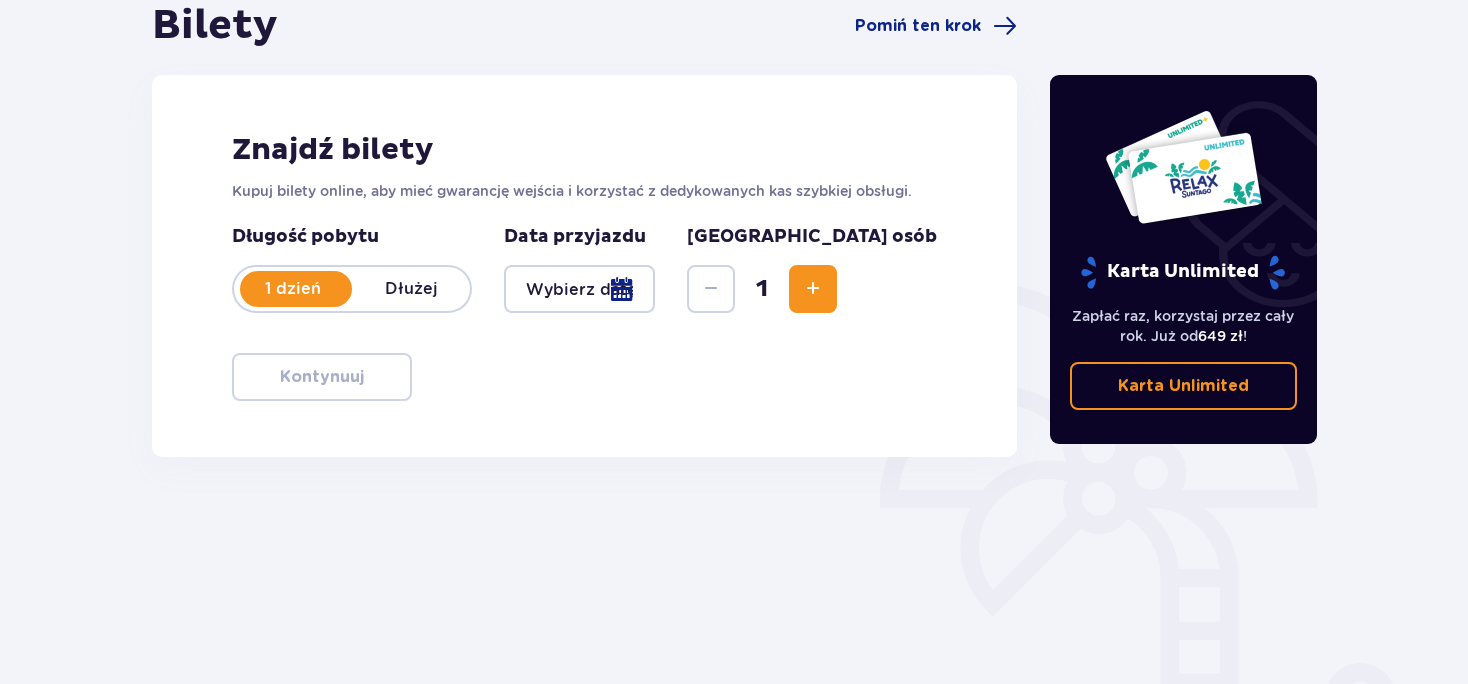 click at bounding box center (579, 289) 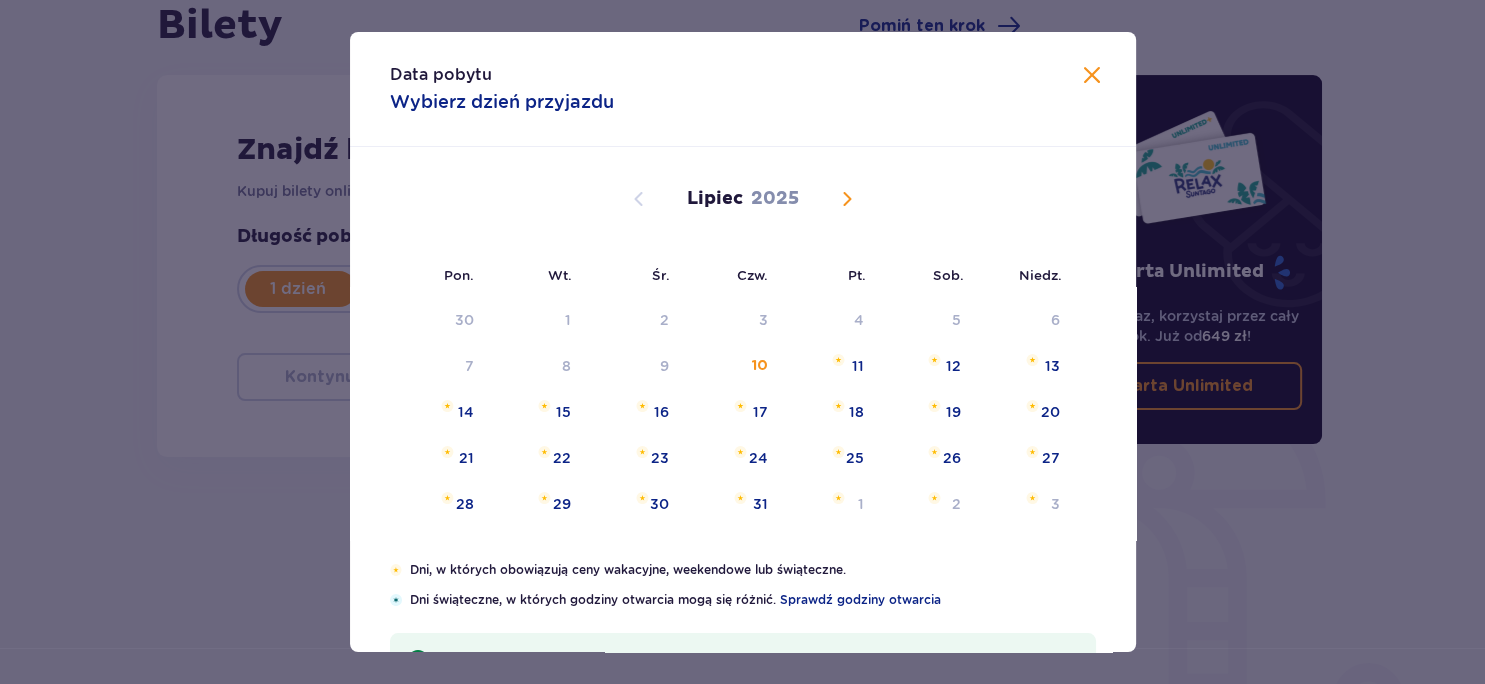 click at bounding box center (847, 199) 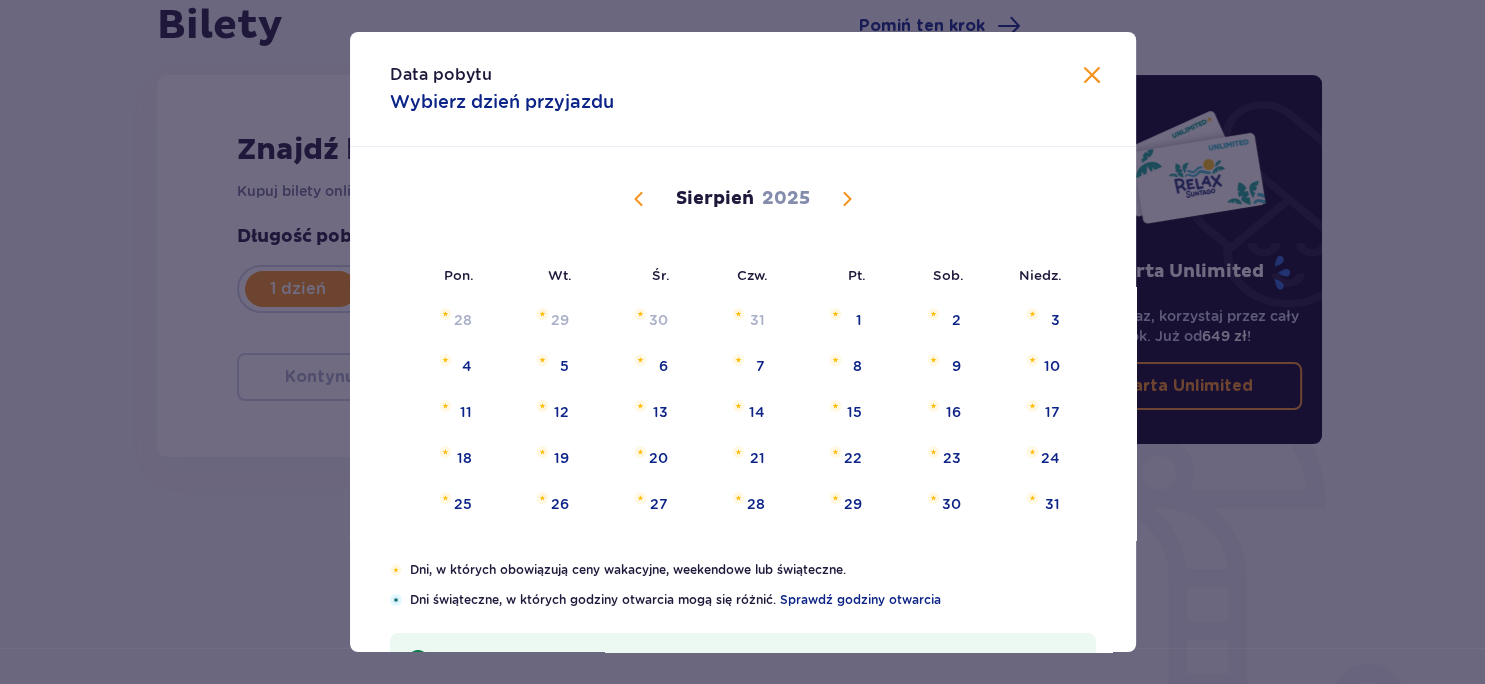 click at bounding box center (847, 199) 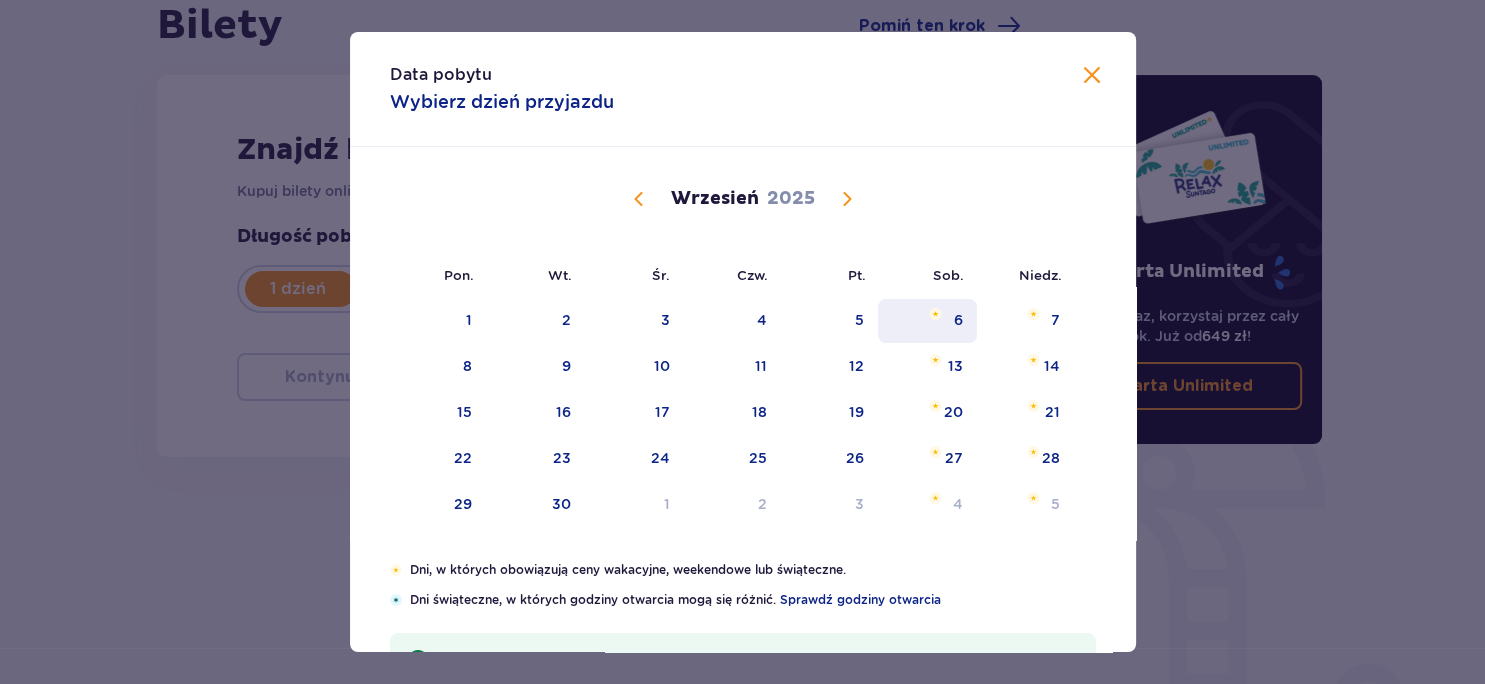 click on "6" at bounding box center [958, 320] 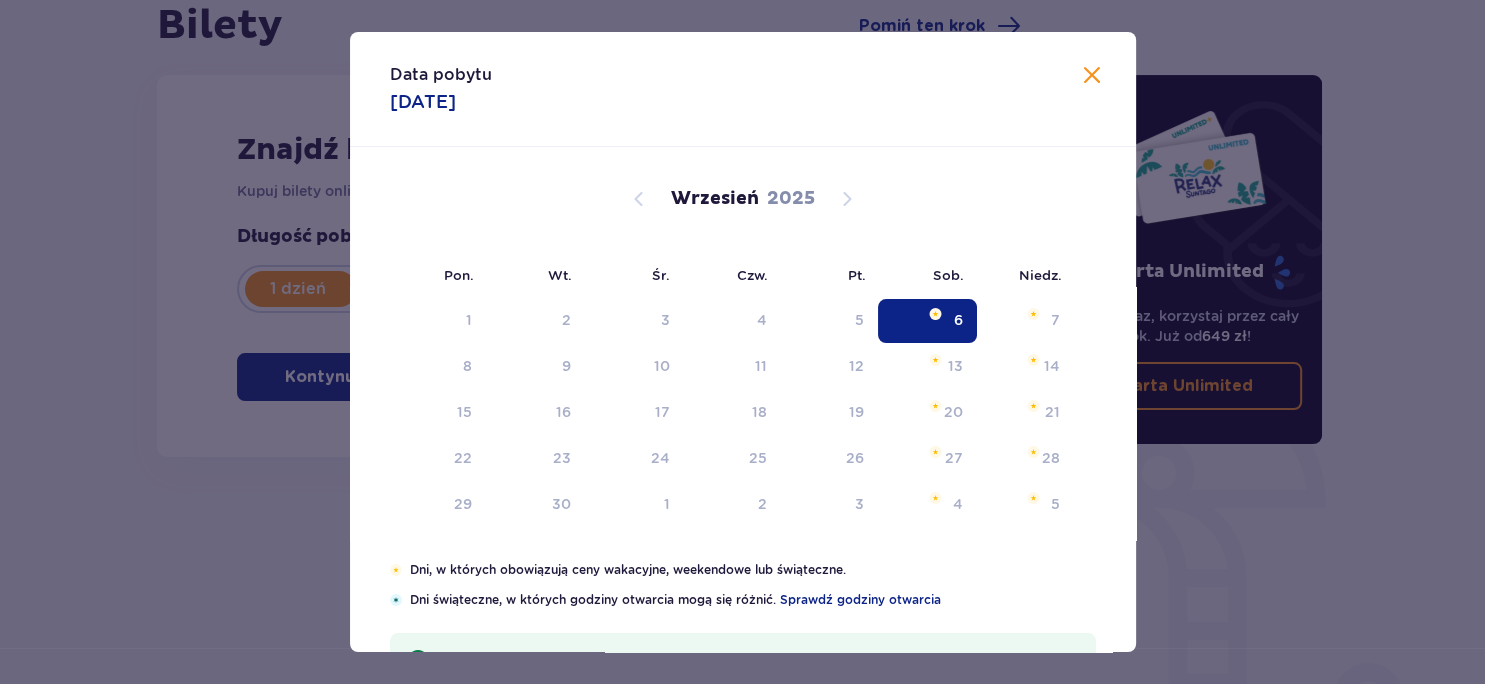 type on "06.09.25" 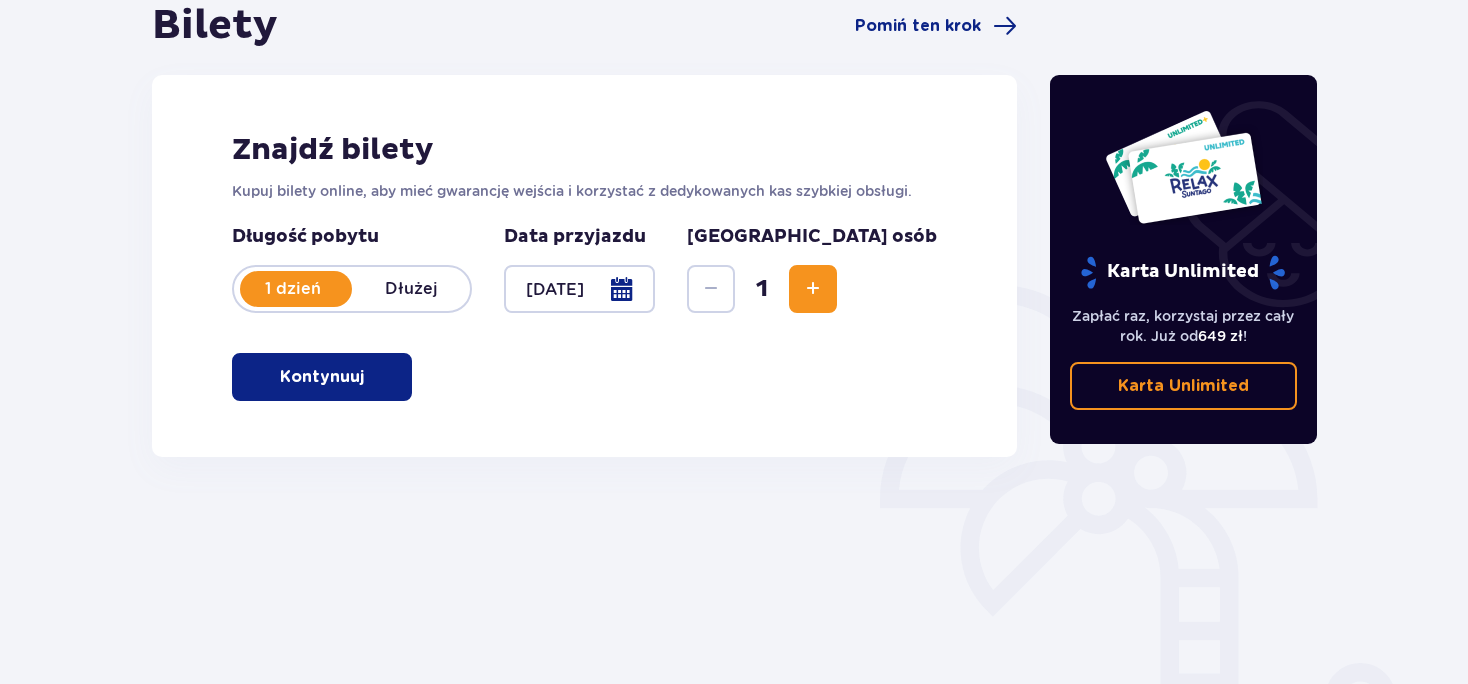 click at bounding box center (813, 289) 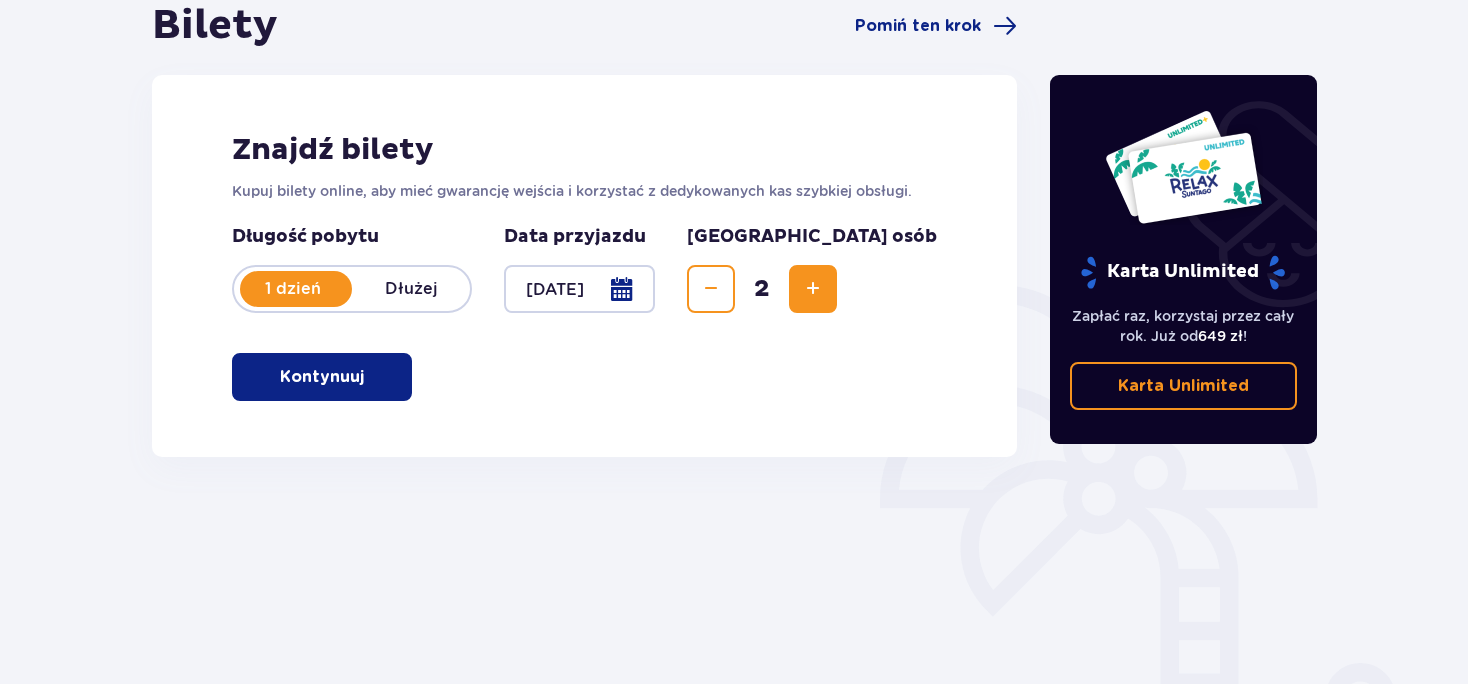 click at bounding box center (813, 289) 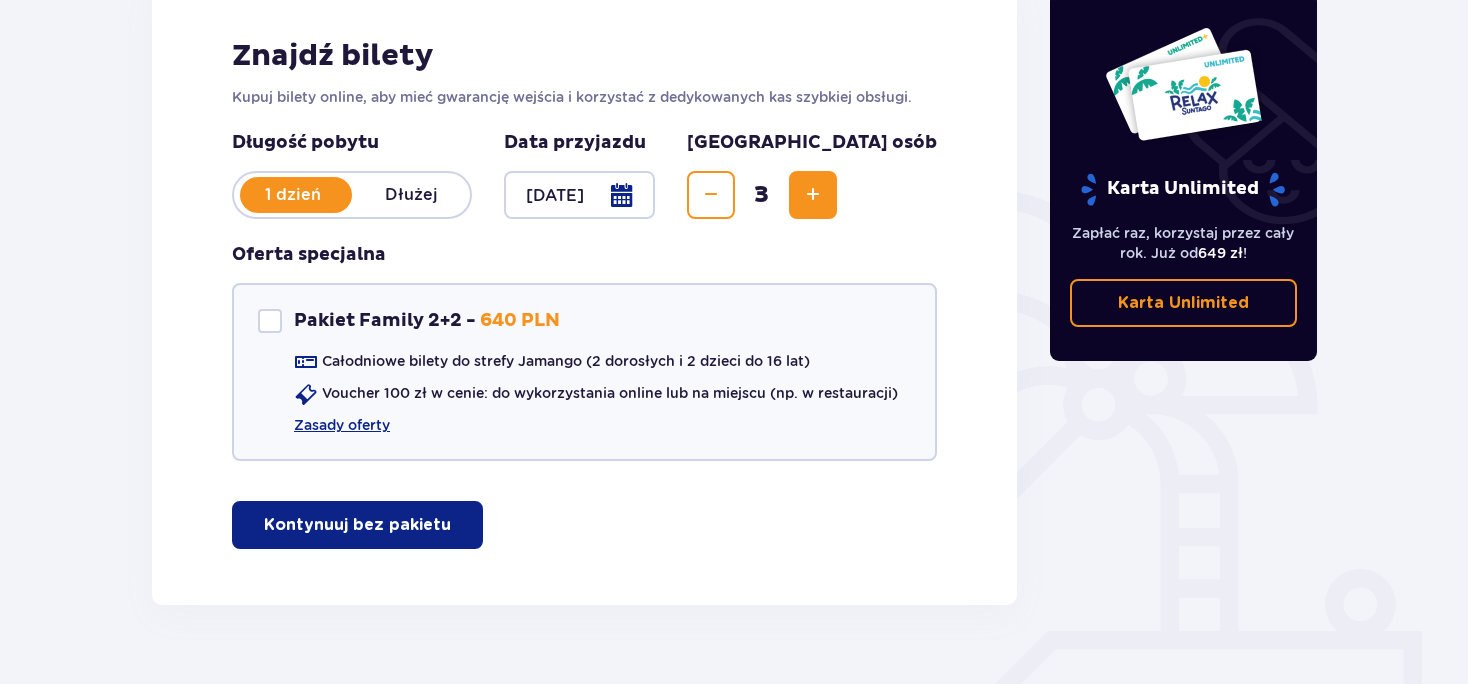 scroll, scrollTop: 345, scrollLeft: 0, axis: vertical 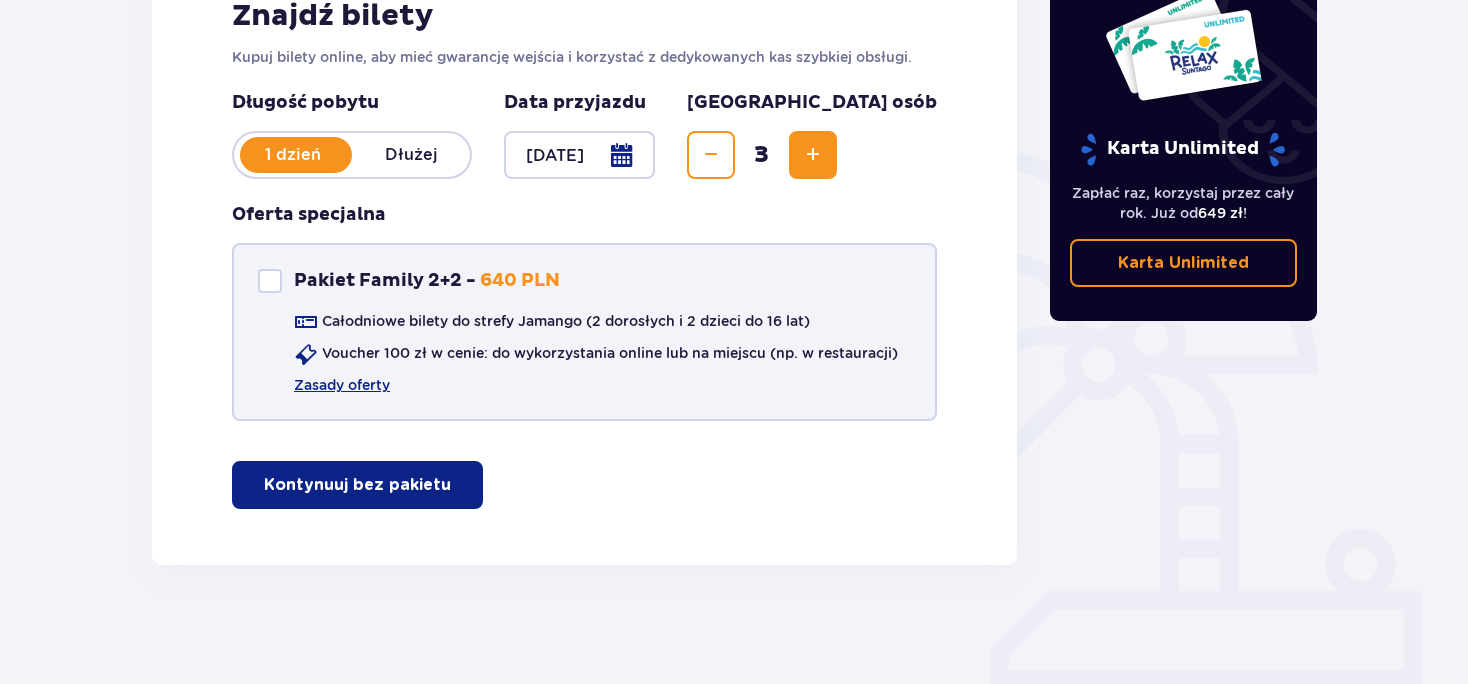 click at bounding box center (270, 281) 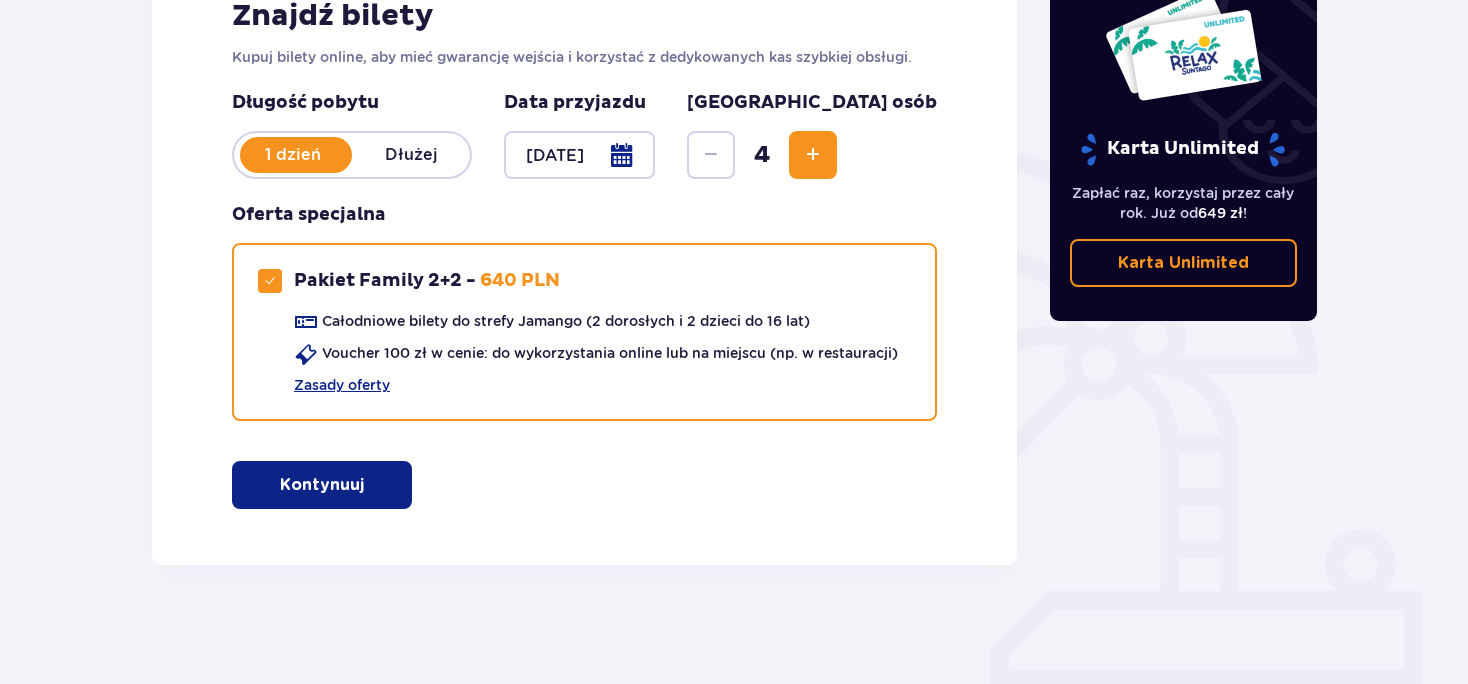 click on "Kontynuuj" at bounding box center (322, 485) 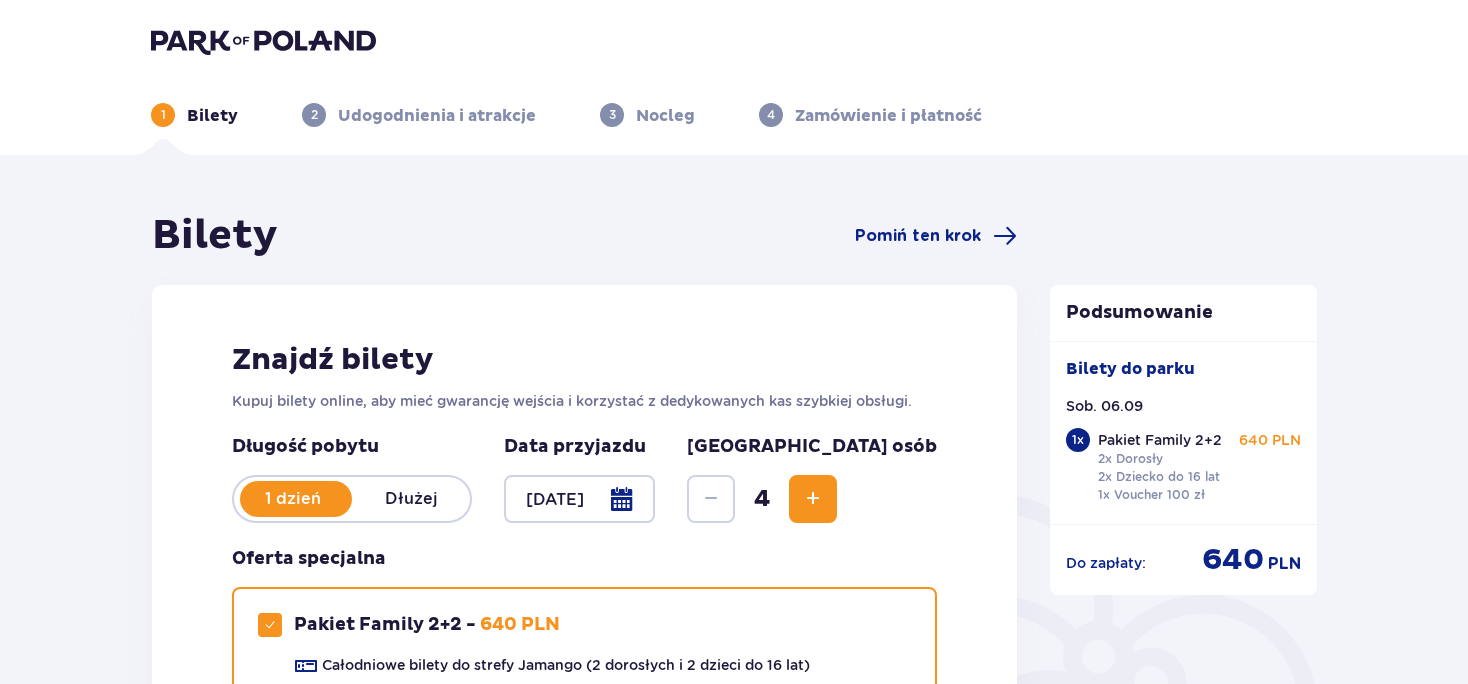 scroll, scrollTop: 0, scrollLeft: 0, axis: both 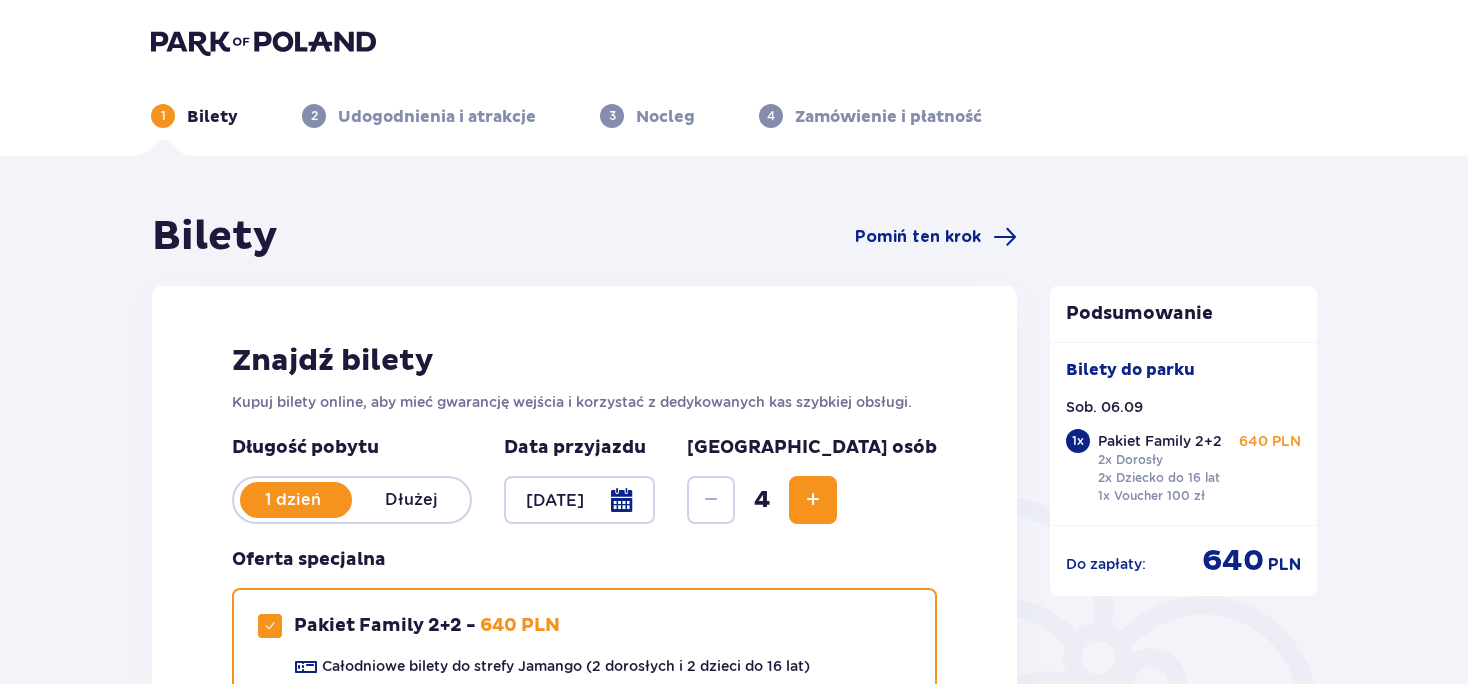 click at bounding box center (263, 42) 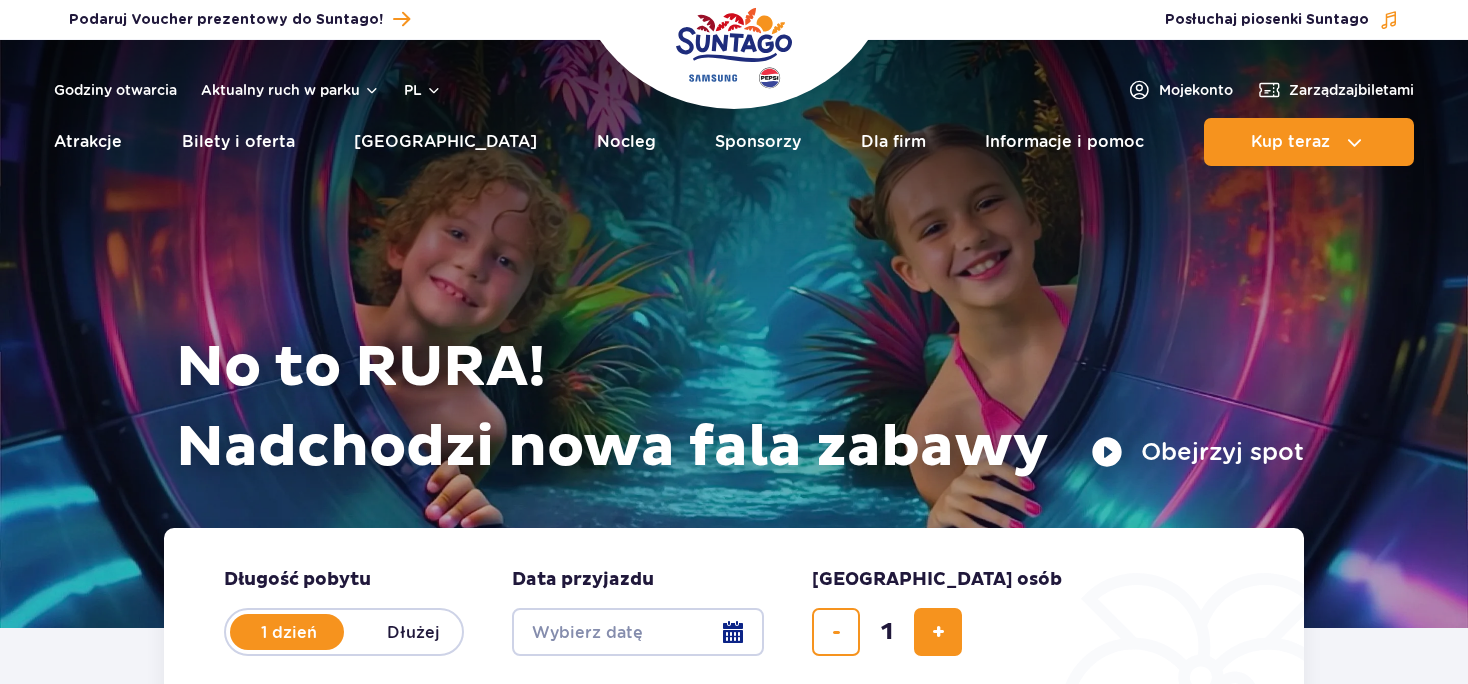 scroll, scrollTop: 0, scrollLeft: 0, axis: both 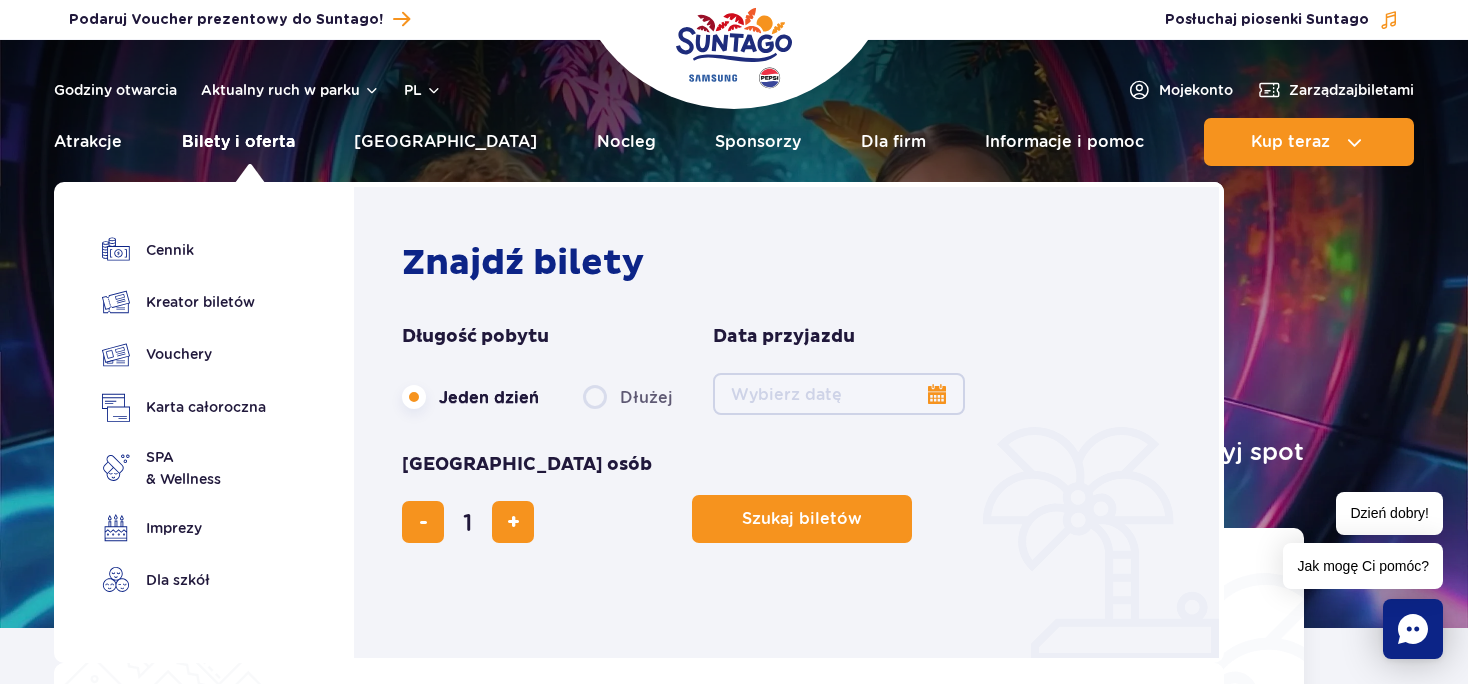 click on "Bilety i oferta" at bounding box center (238, 142) 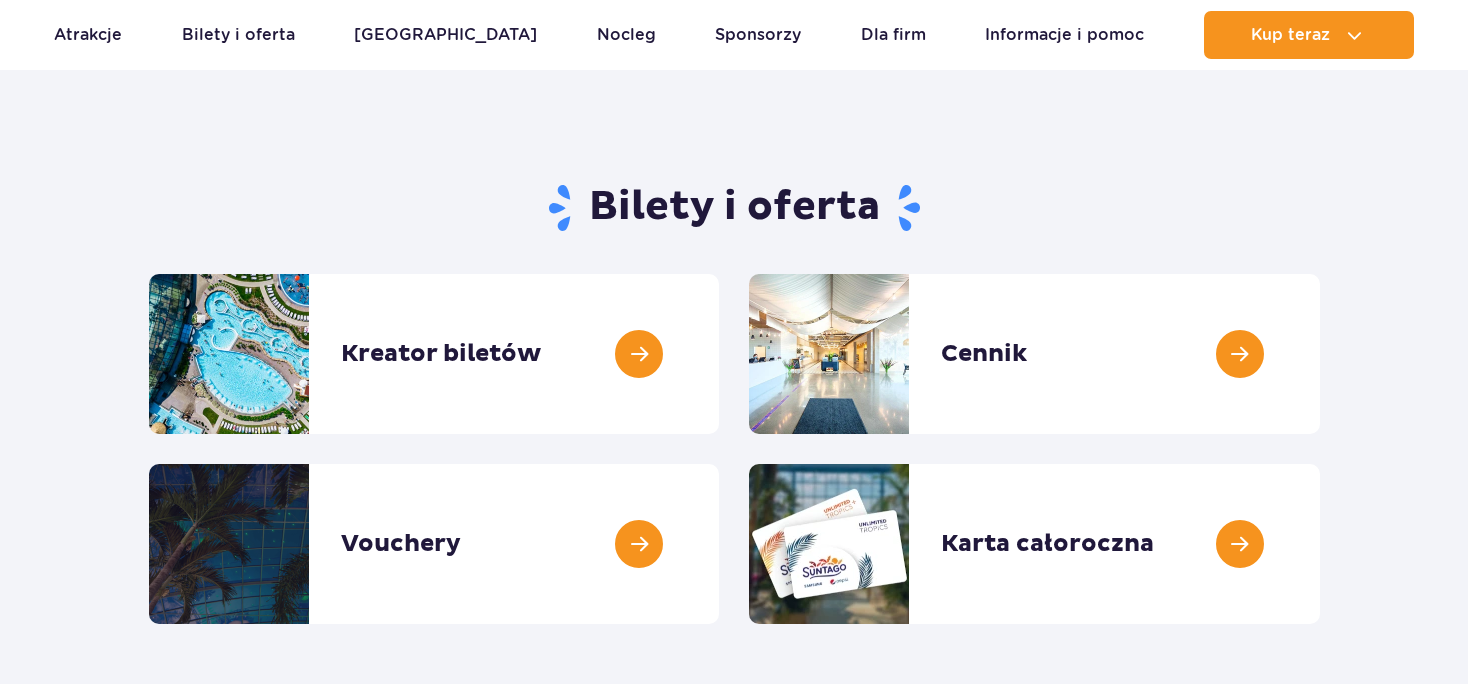 scroll, scrollTop: 211, scrollLeft: 0, axis: vertical 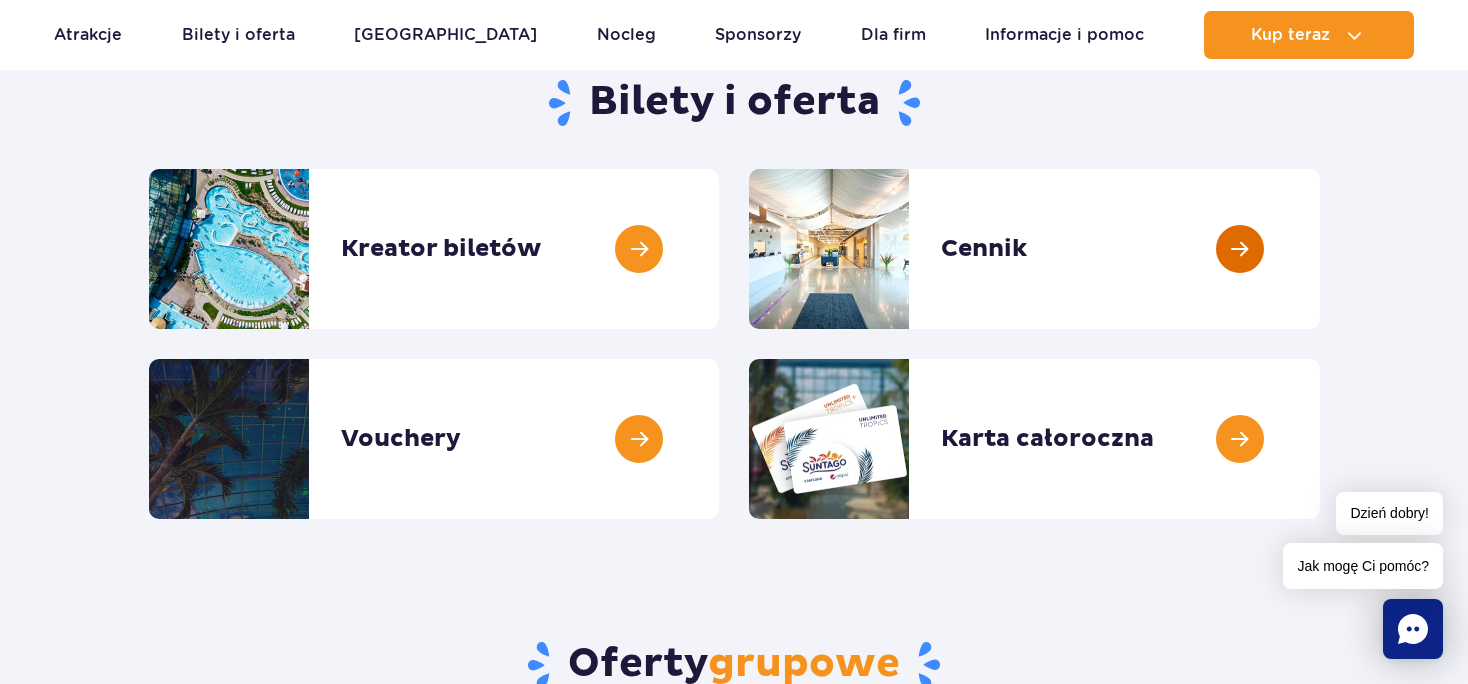 click at bounding box center [1320, 249] 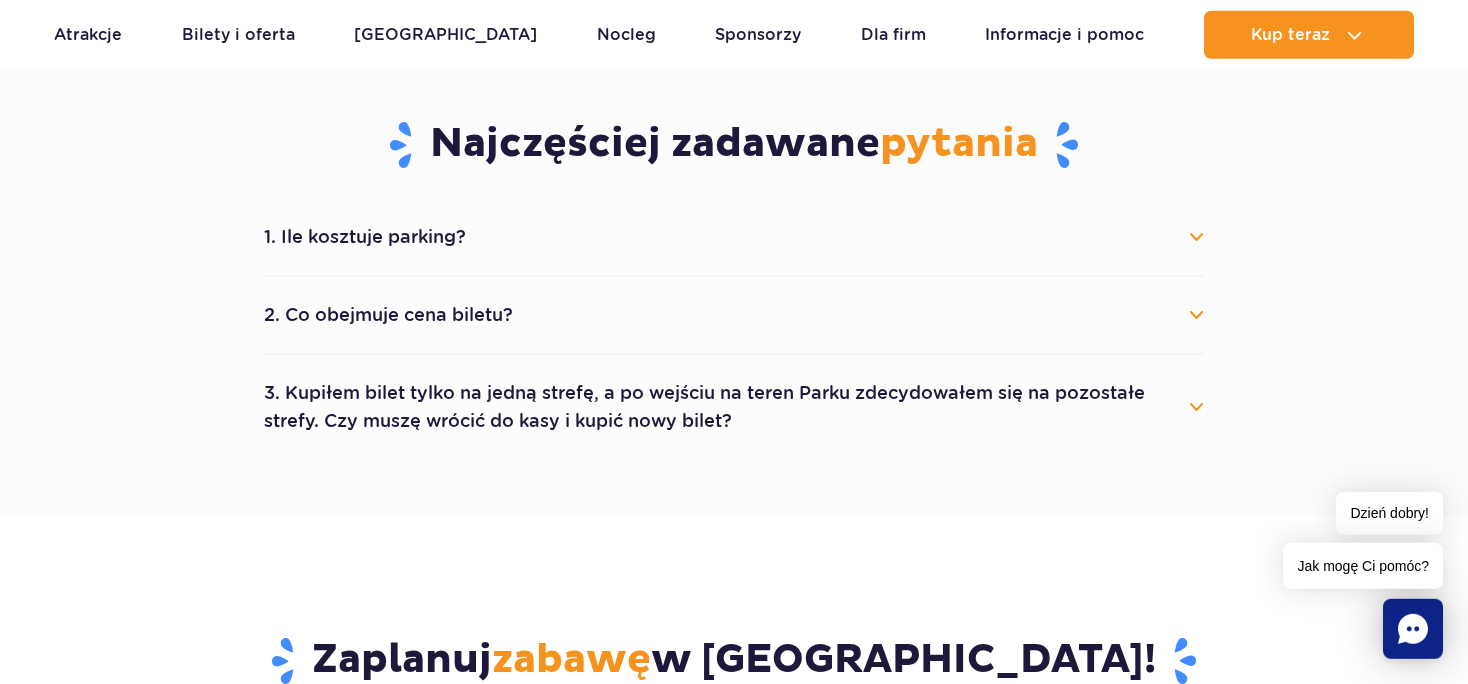 scroll, scrollTop: 1161, scrollLeft: 0, axis: vertical 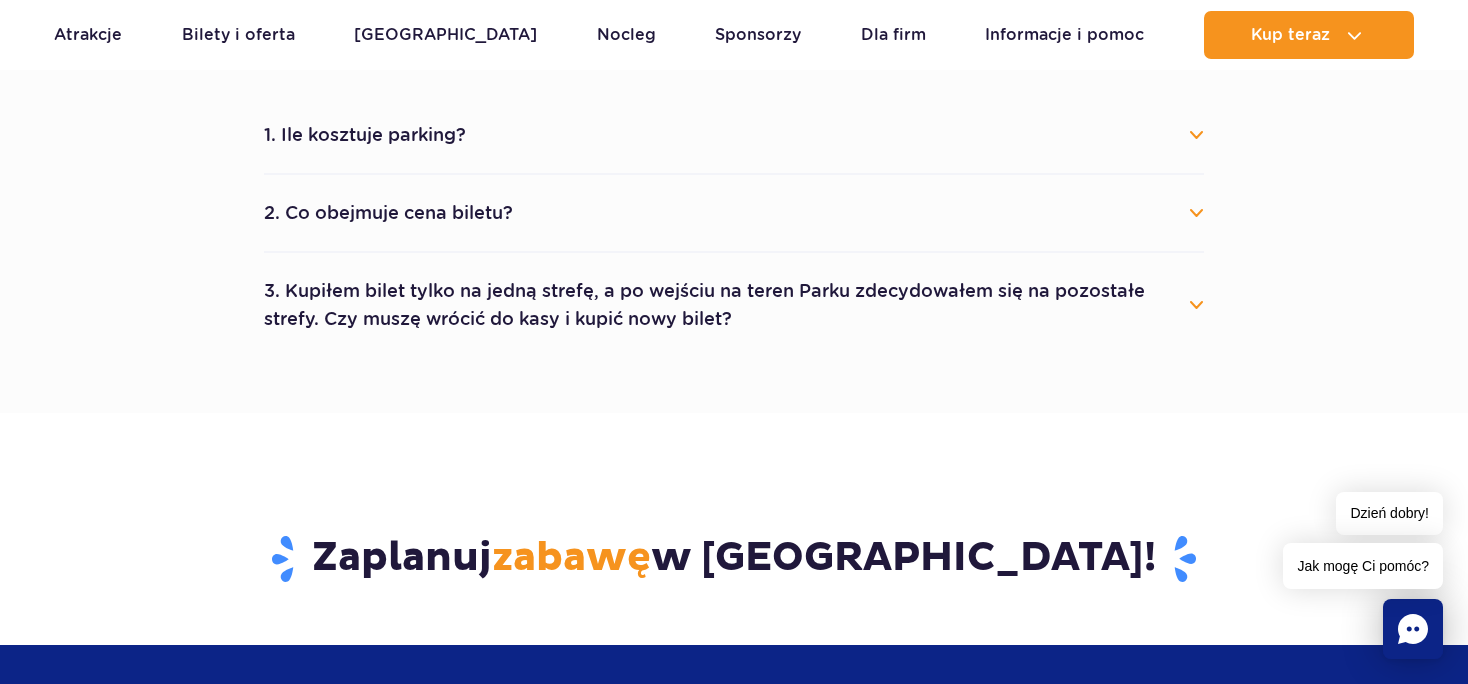 click on "3. Kupiłem bilet tylko na jedną strefę, a po wejściu na teren Parku zdecydowałem się na pozostałe strefy. Czy muszę wrócić do kasy i kupić nowy bilet?" at bounding box center (734, 305) 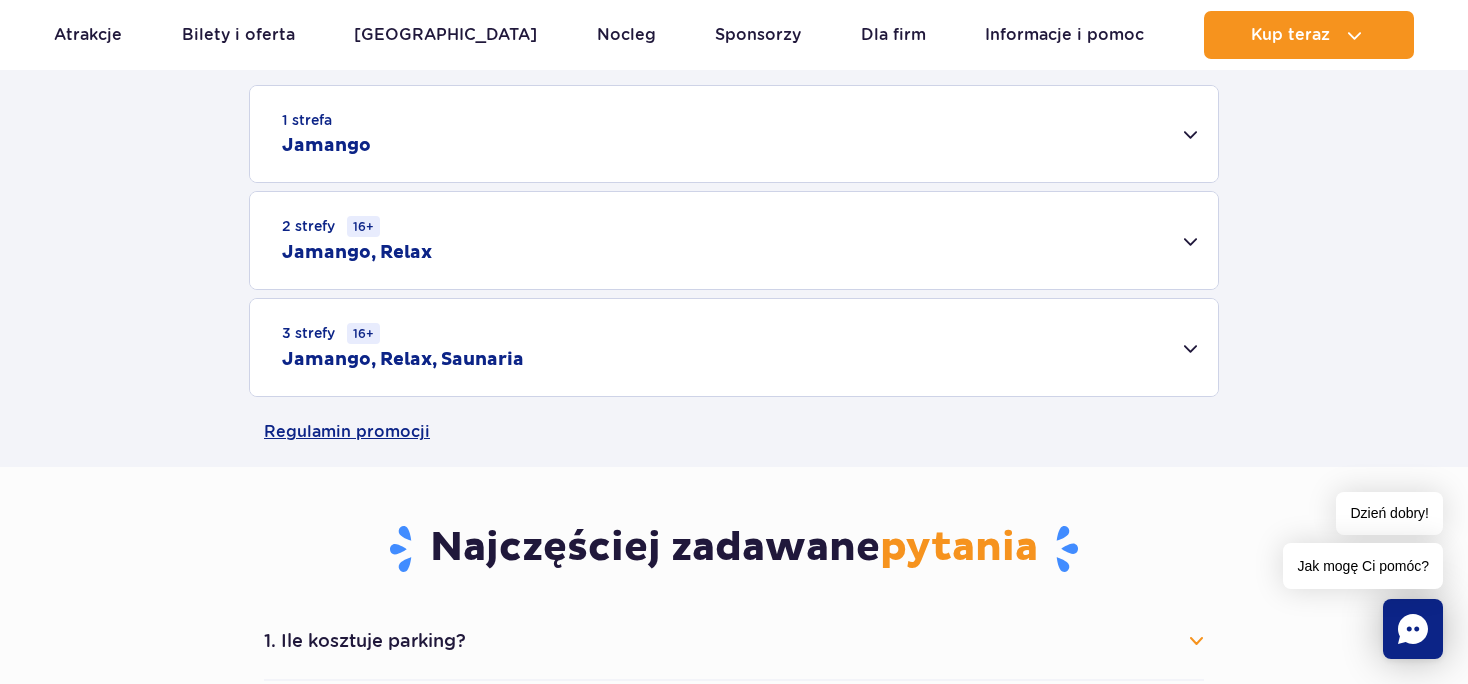 scroll, scrollTop: 633, scrollLeft: 0, axis: vertical 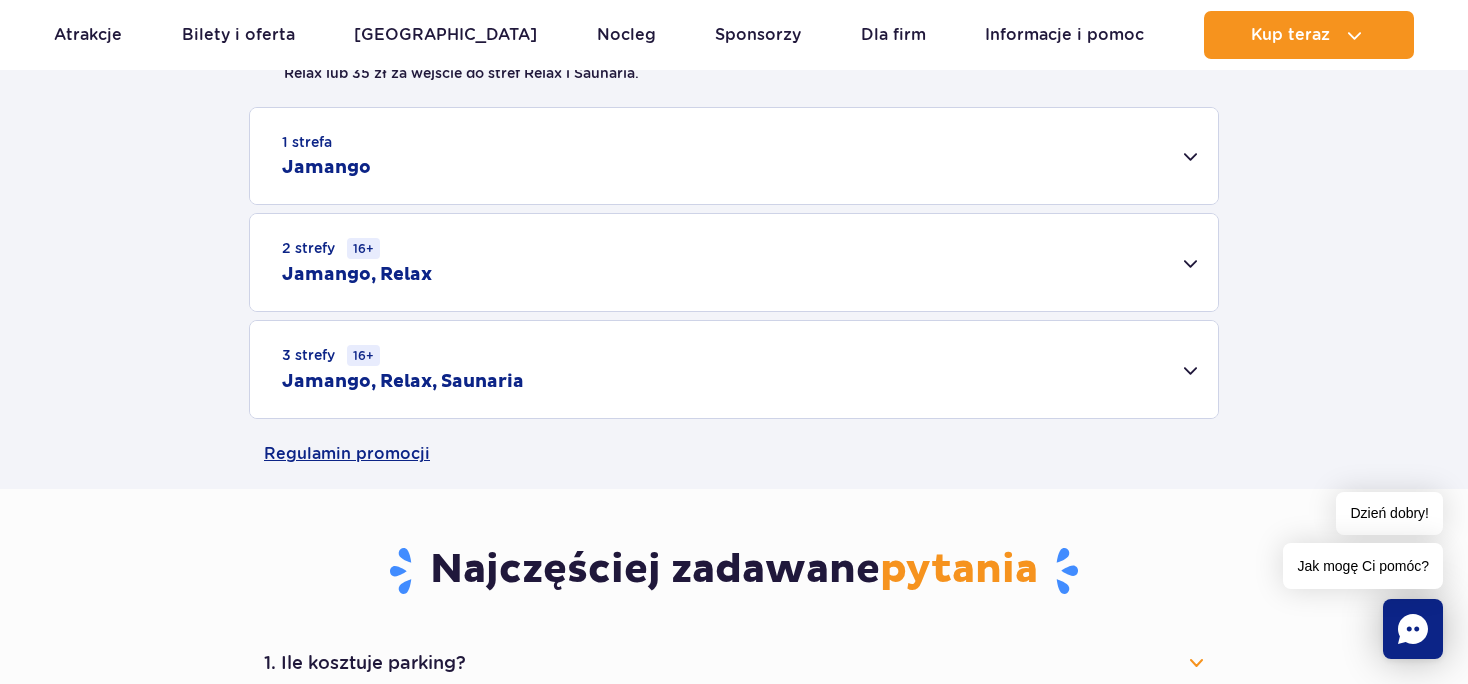 click on "1 strefa
Jamango" at bounding box center [734, 156] 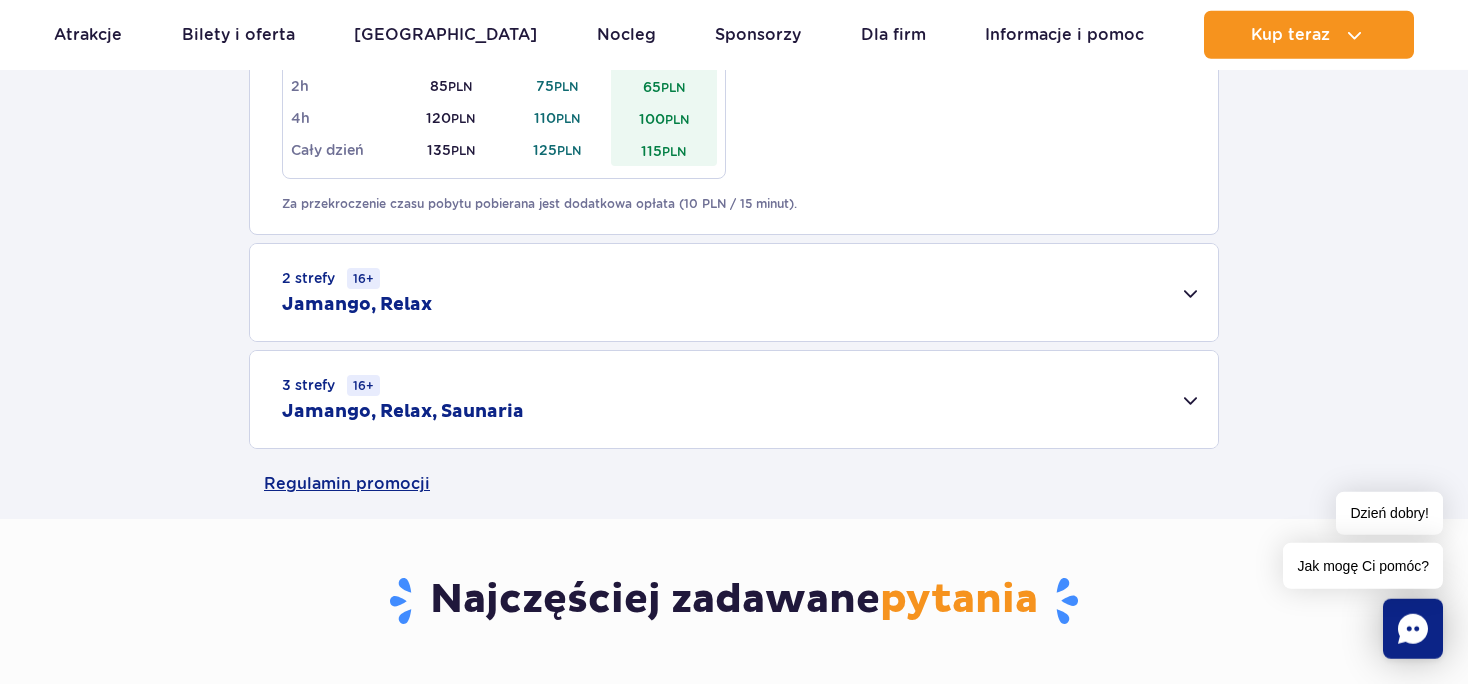 scroll, scrollTop: 1372, scrollLeft: 0, axis: vertical 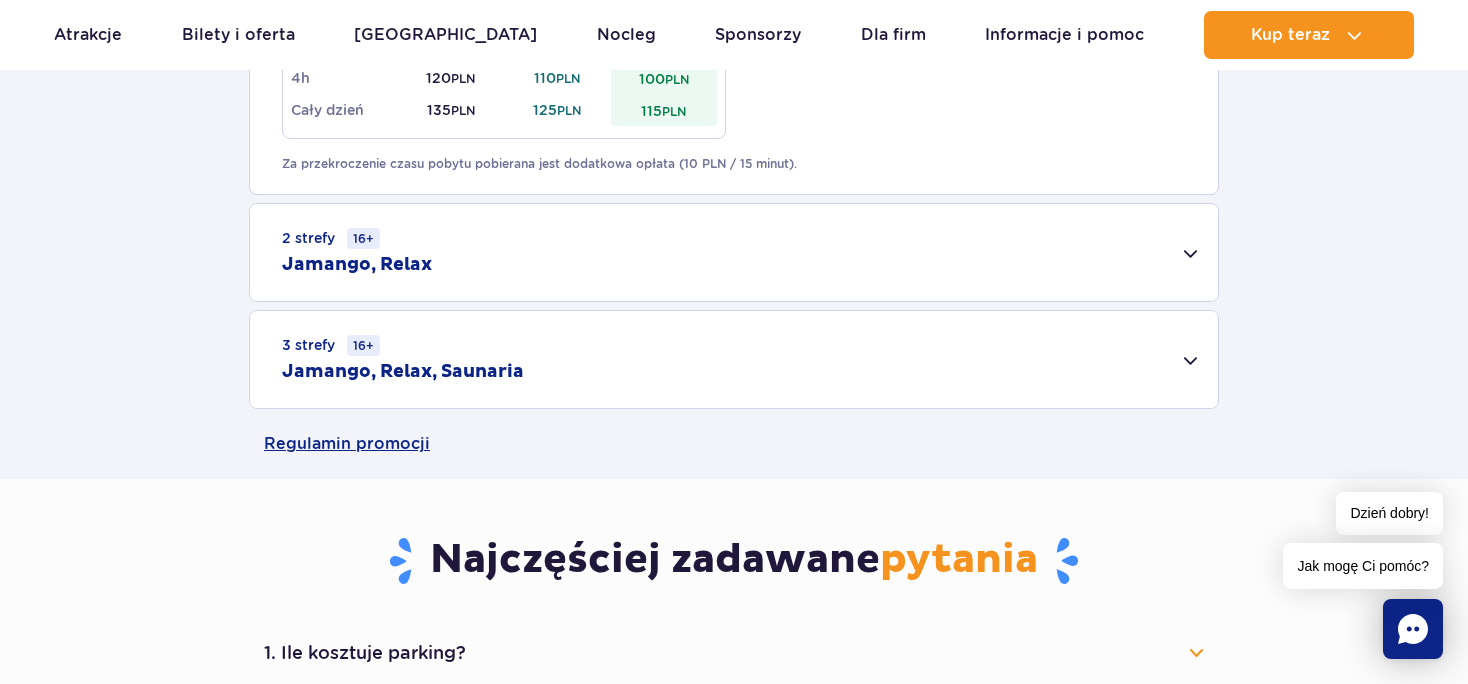 click on "2 strefy  16+
Jamango, Relax" at bounding box center (734, 252) 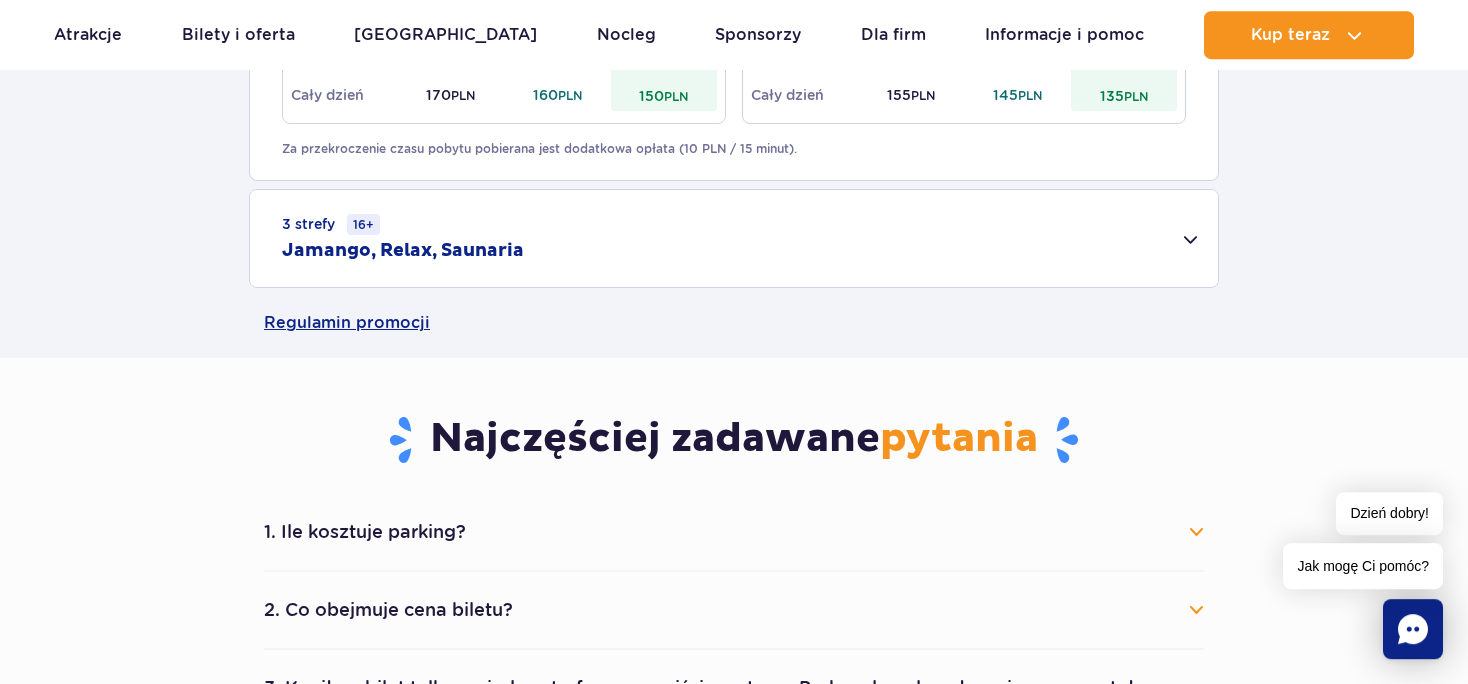 scroll, scrollTop: 1795, scrollLeft: 0, axis: vertical 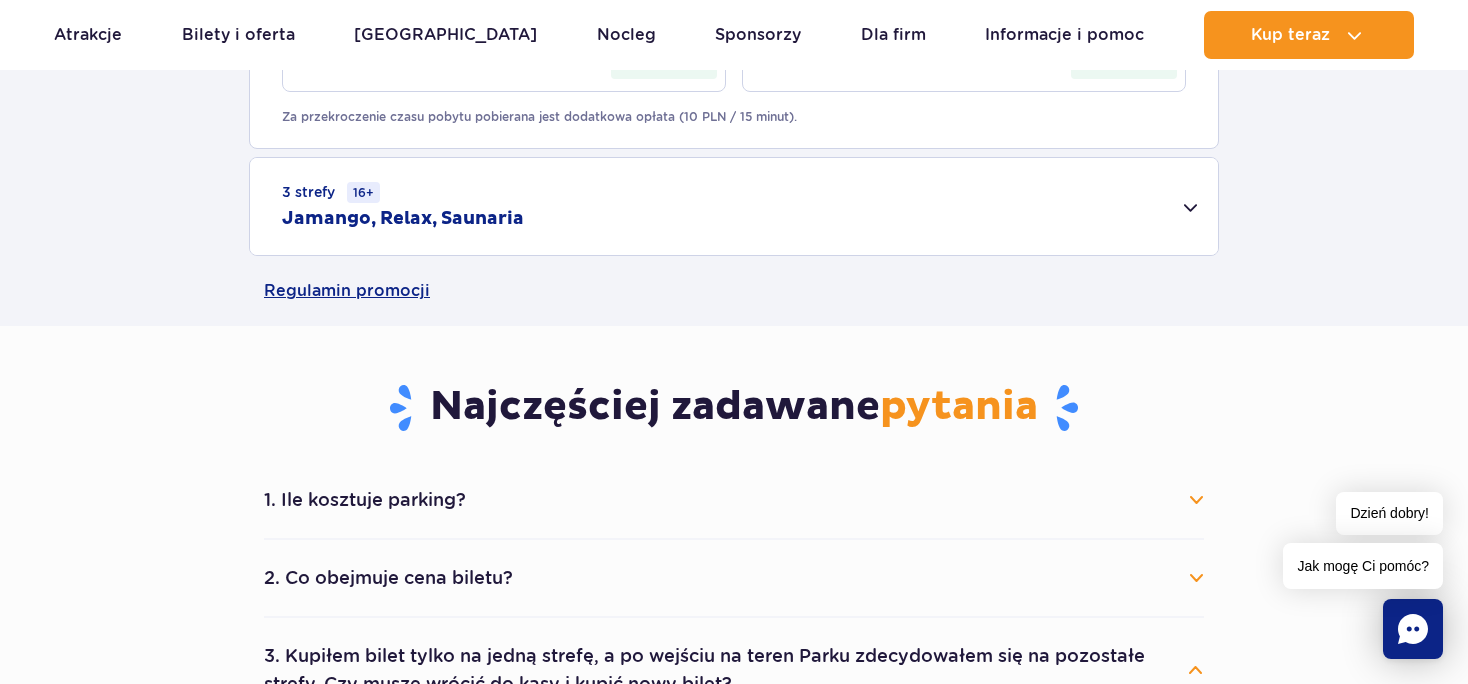 click on "3 strefy  16+
Jamango, Relax, Saunaria" at bounding box center [734, 206] 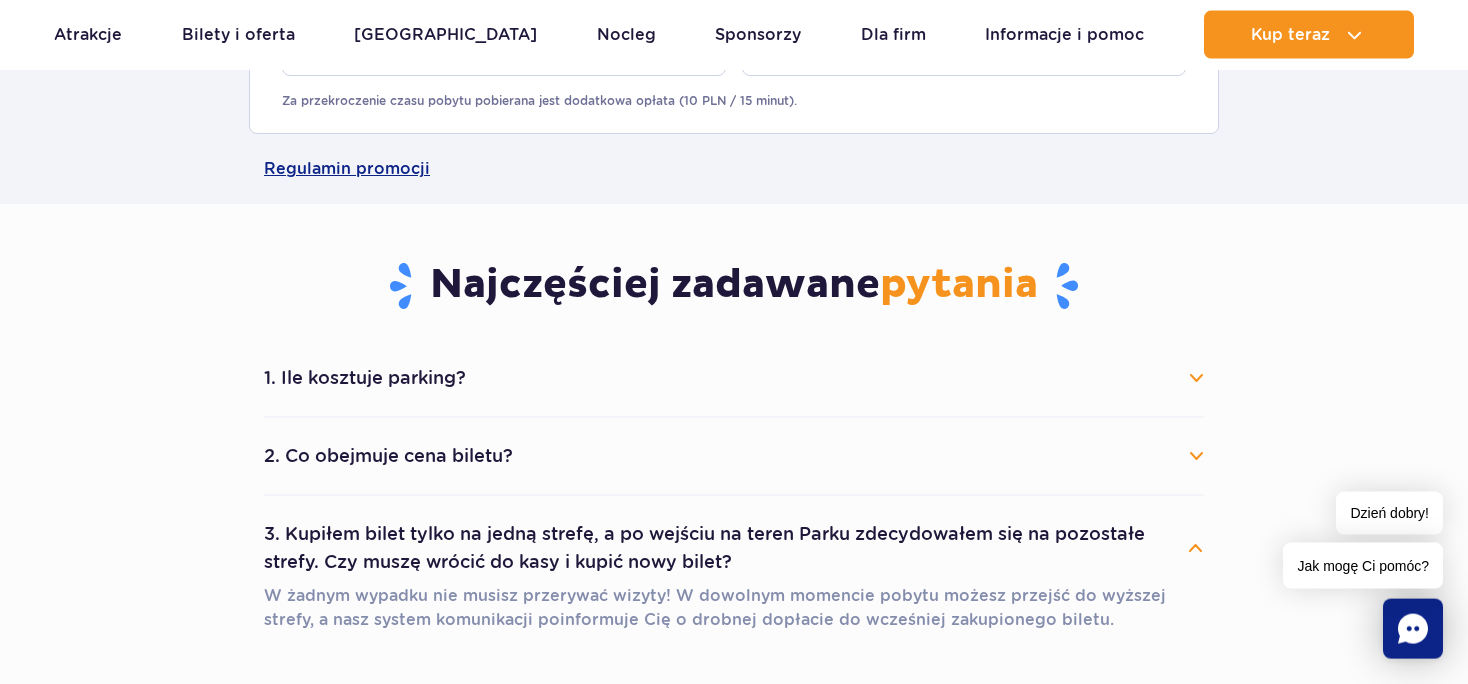 scroll, scrollTop: 2217, scrollLeft: 0, axis: vertical 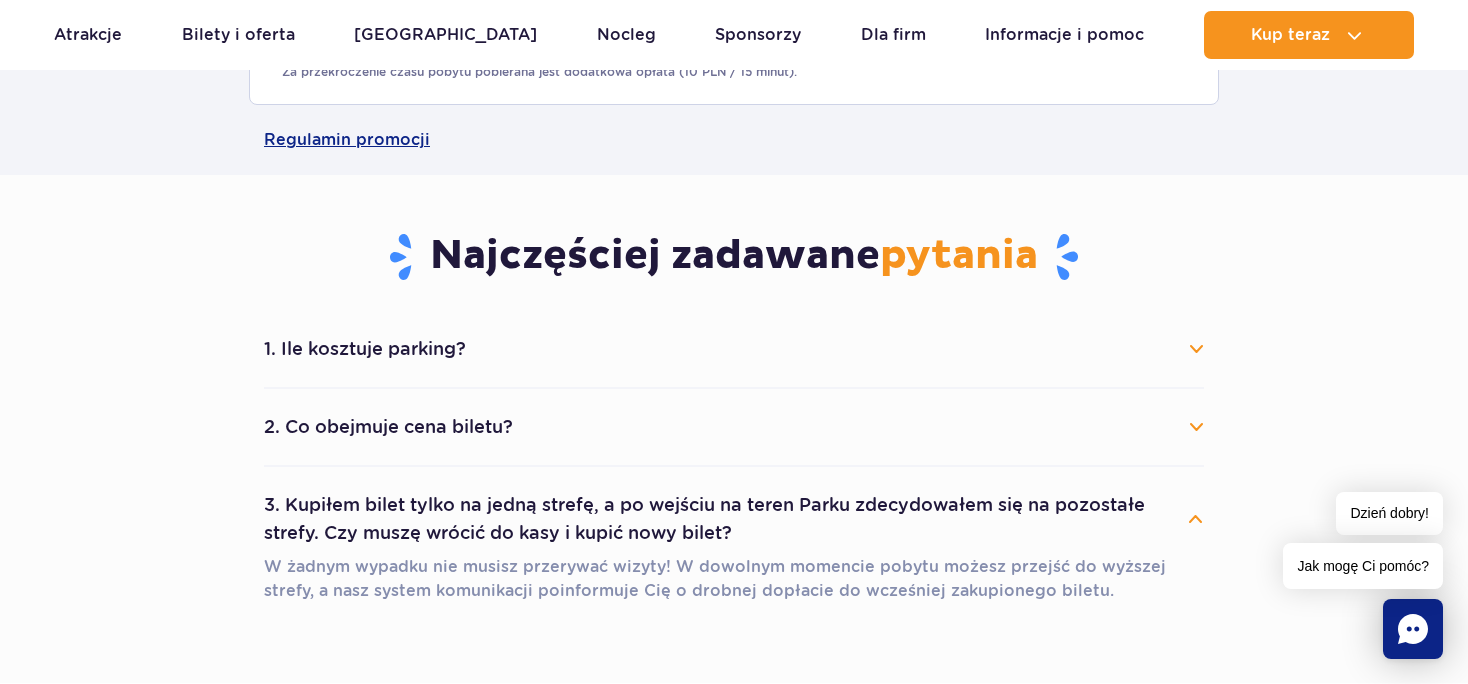 click on "1. Ile kosztuje parking?" at bounding box center [734, 349] 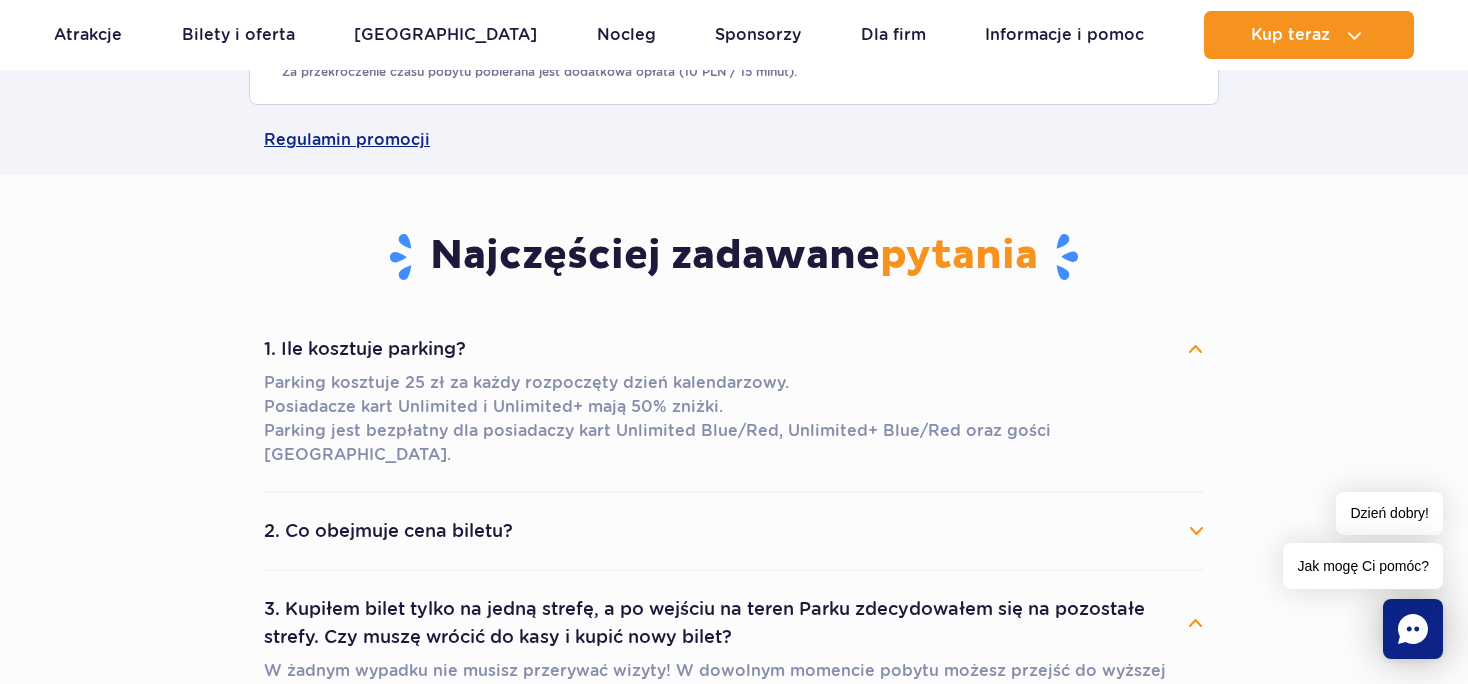 click on "2. Co obejmuje cena biletu?
Cena biletu obejmuje wejście do wybranych stref parku (Jamango, Relax, Saunaria). Cena nie obejmuje zabiegów w Wellness & SPA, oraz produktów sprzedawanych w restauracjach i sklepach." at bounding box center (734, 532) 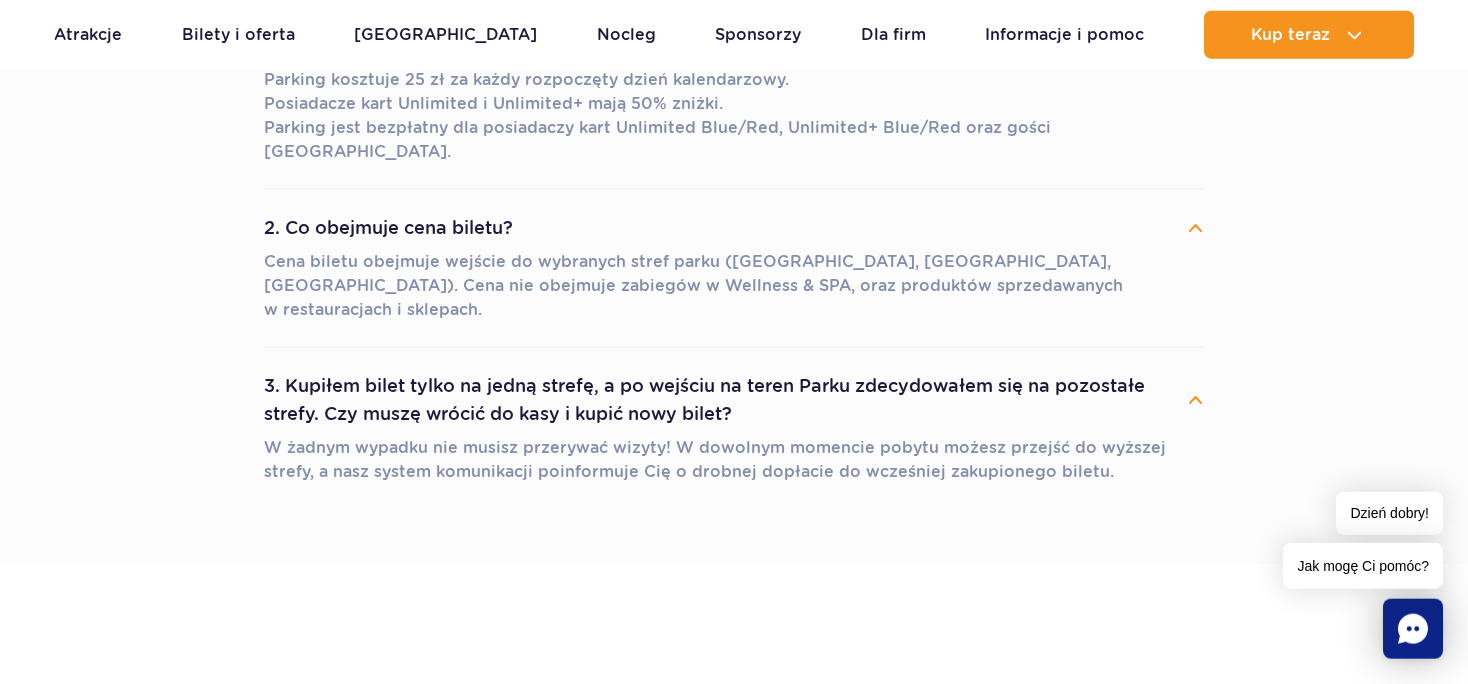 scroll, scrollTop: 2534, scrollLeft: 0, axis: vertical 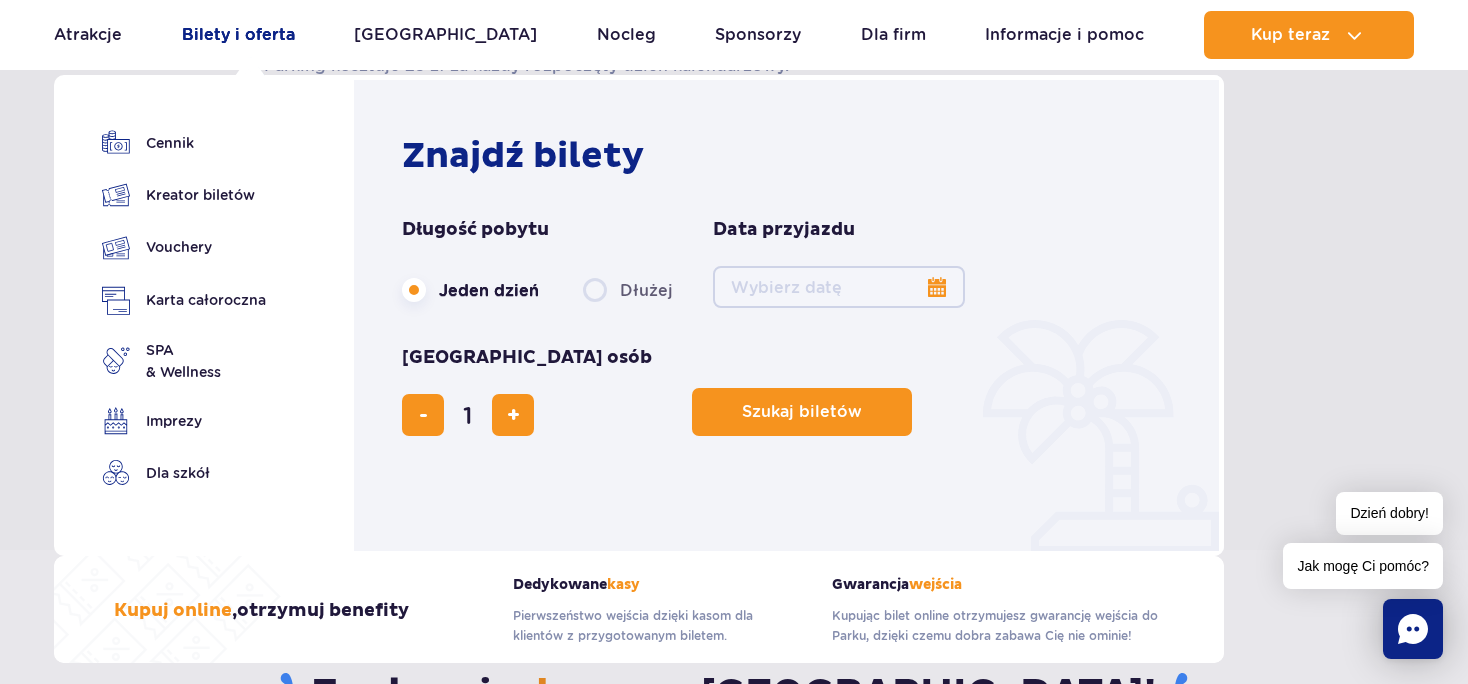 click on "Bilety i oferta" at bounding box center (238, 35) 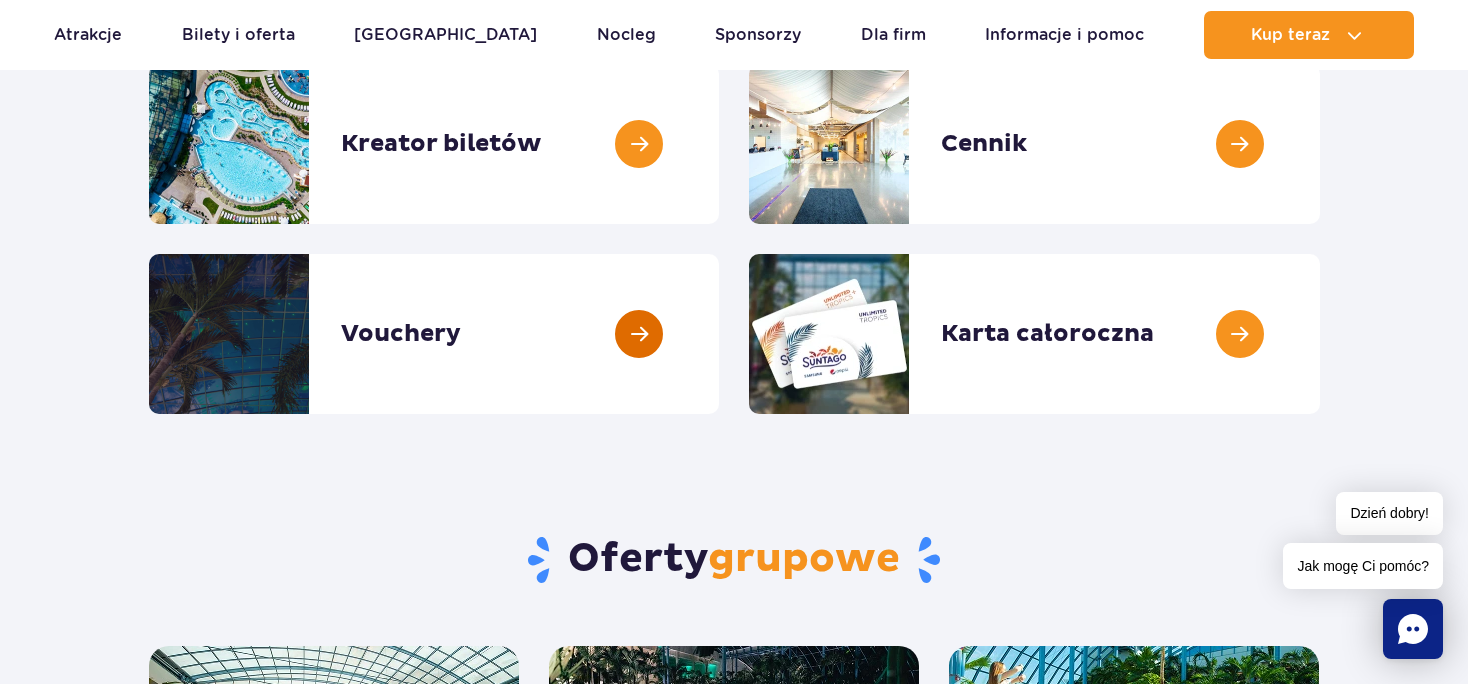scroll, scrollTop: 0, scrollLeft: 0, axis: both 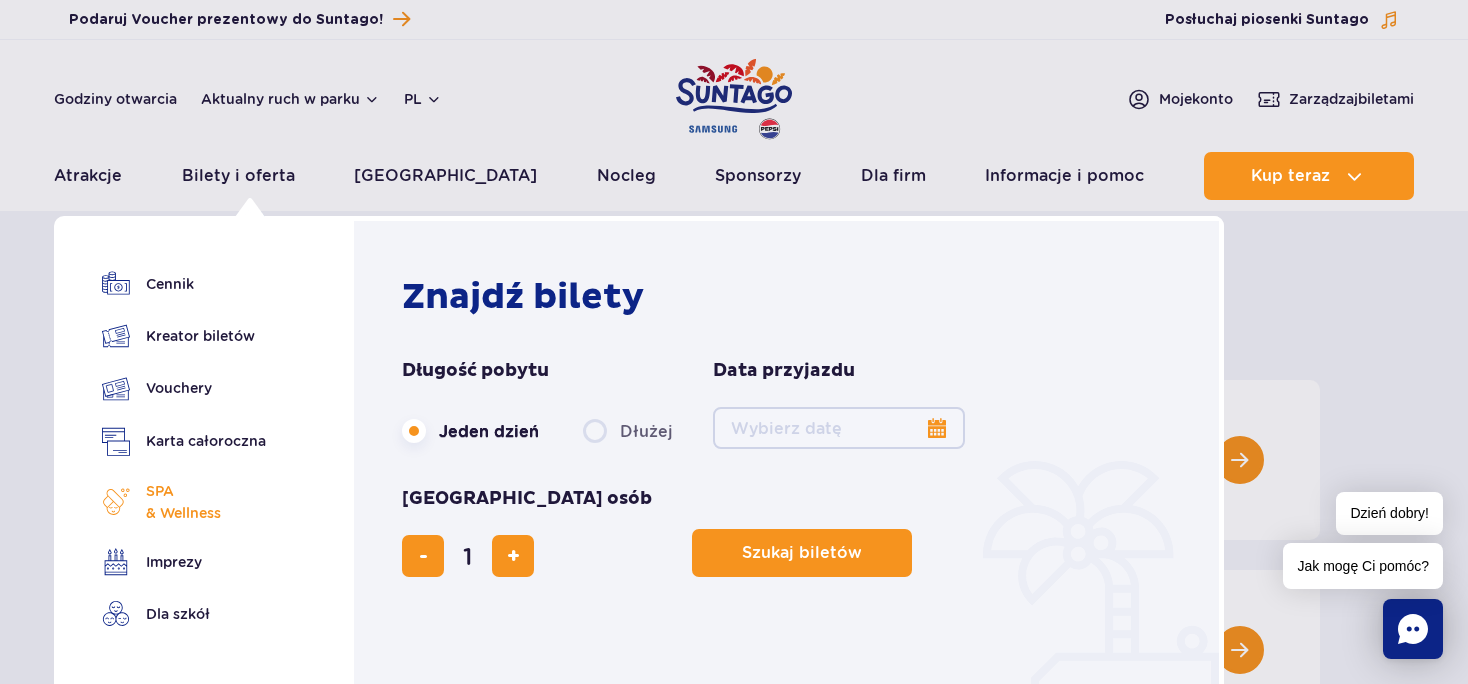 click on "SPA  & Wellness" at bounding box center [184, 502] 